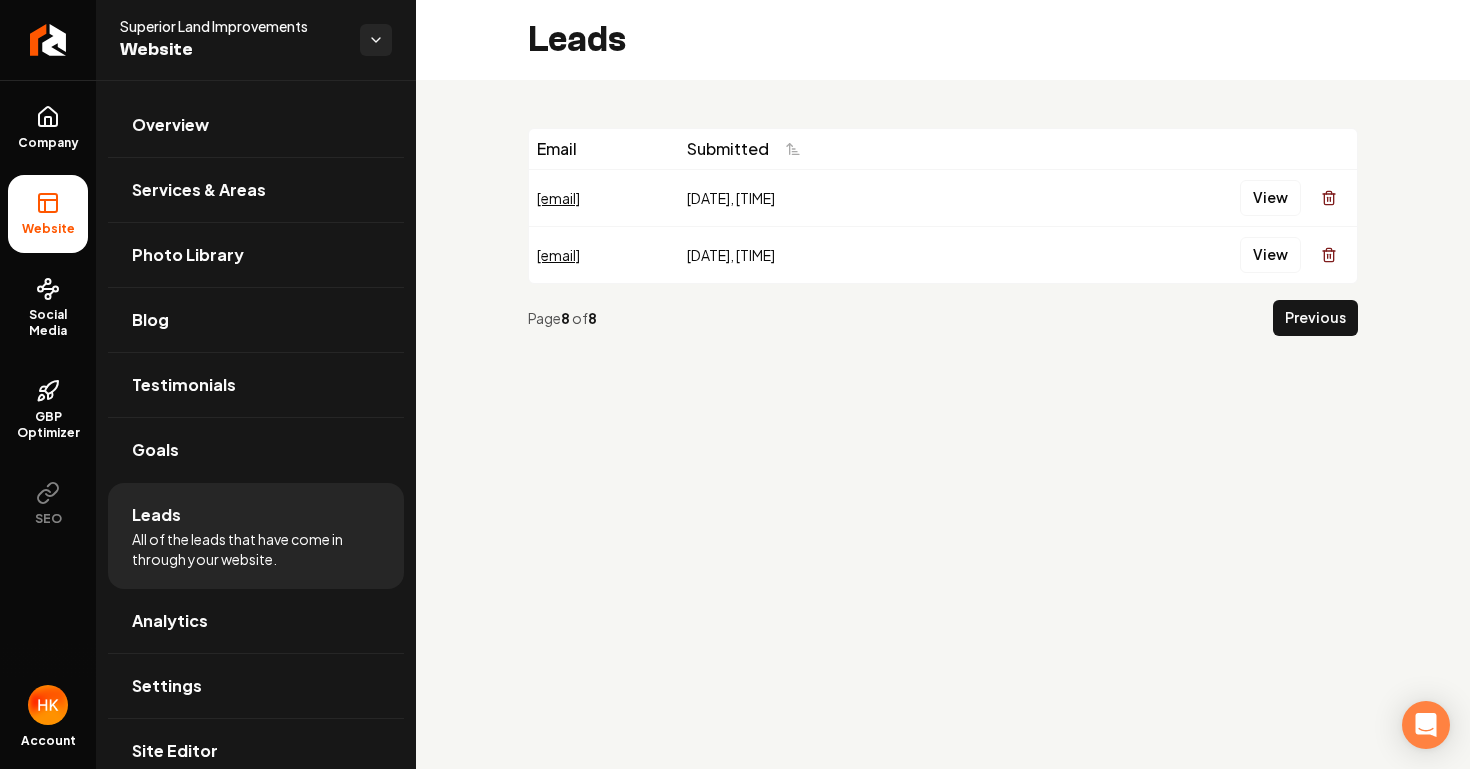 scroll, scrollTop: 0, scrollLeft: 0, axis: both 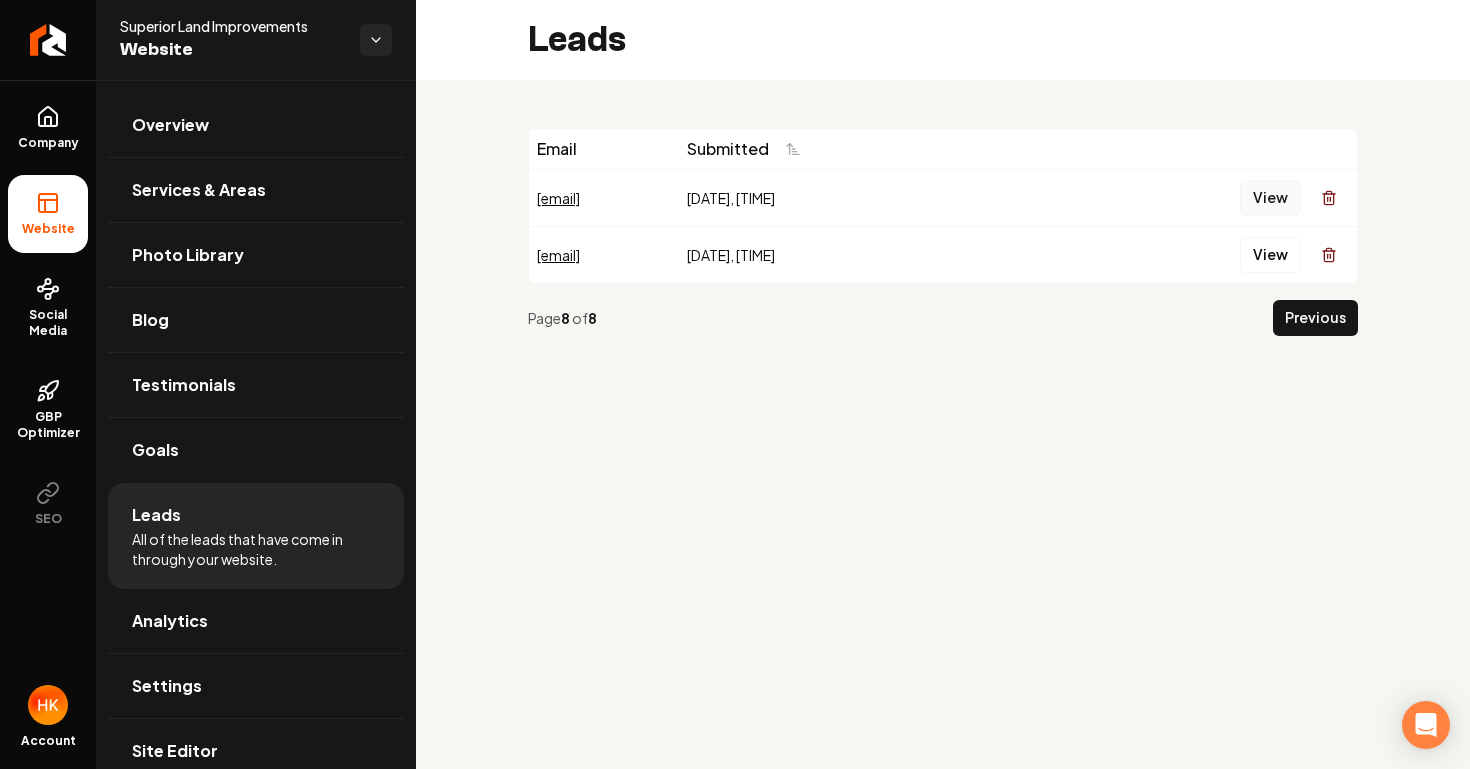 click on "View" at bounding box center (1270, 198) 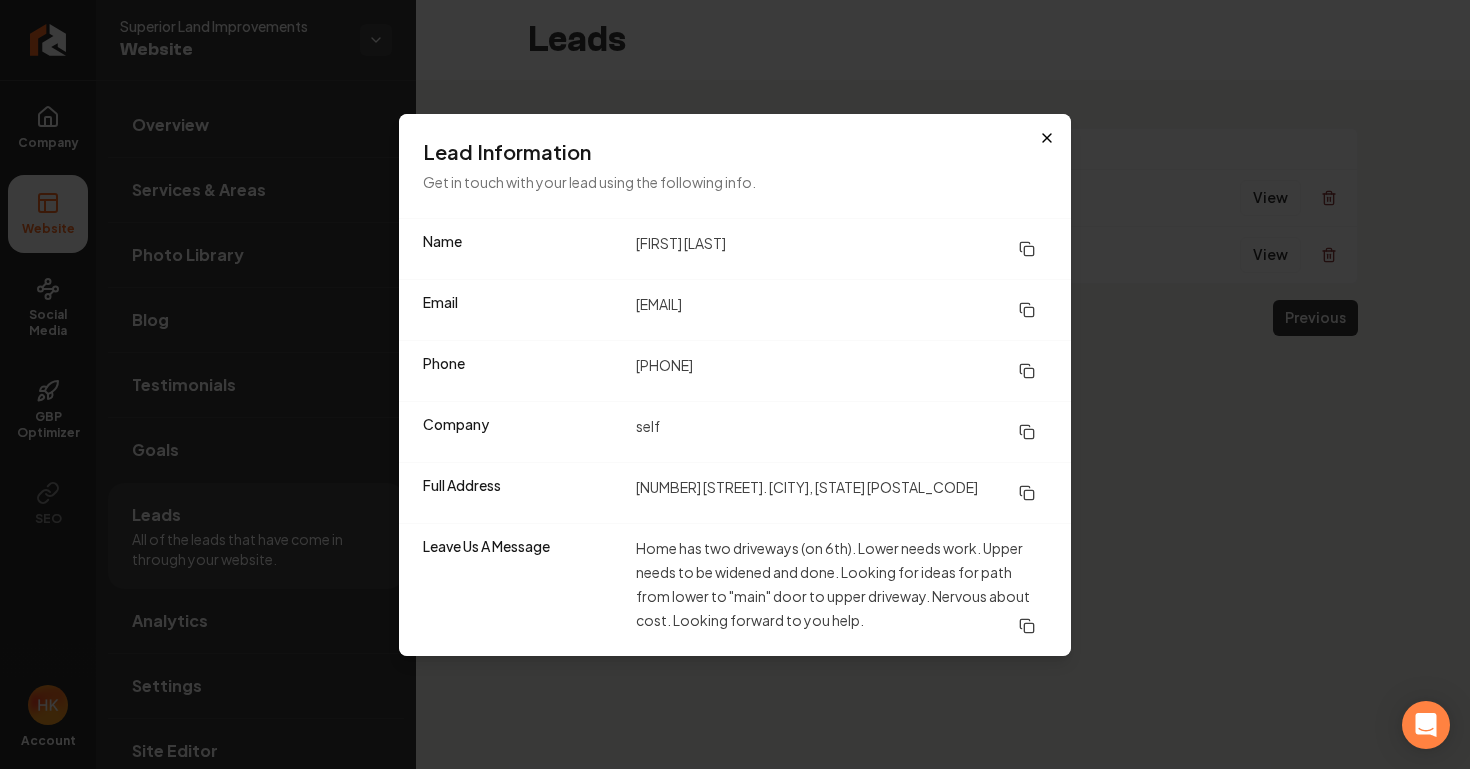click 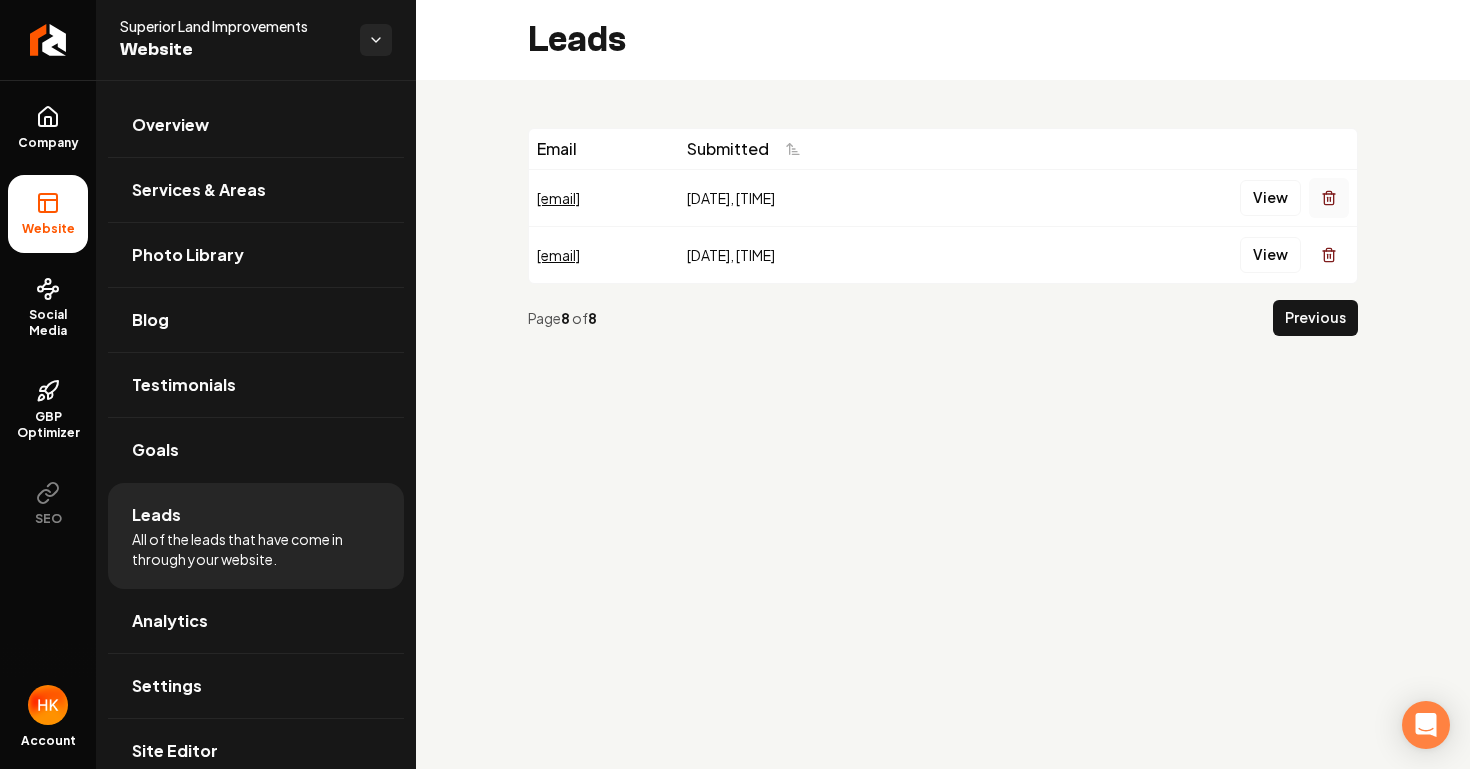 click 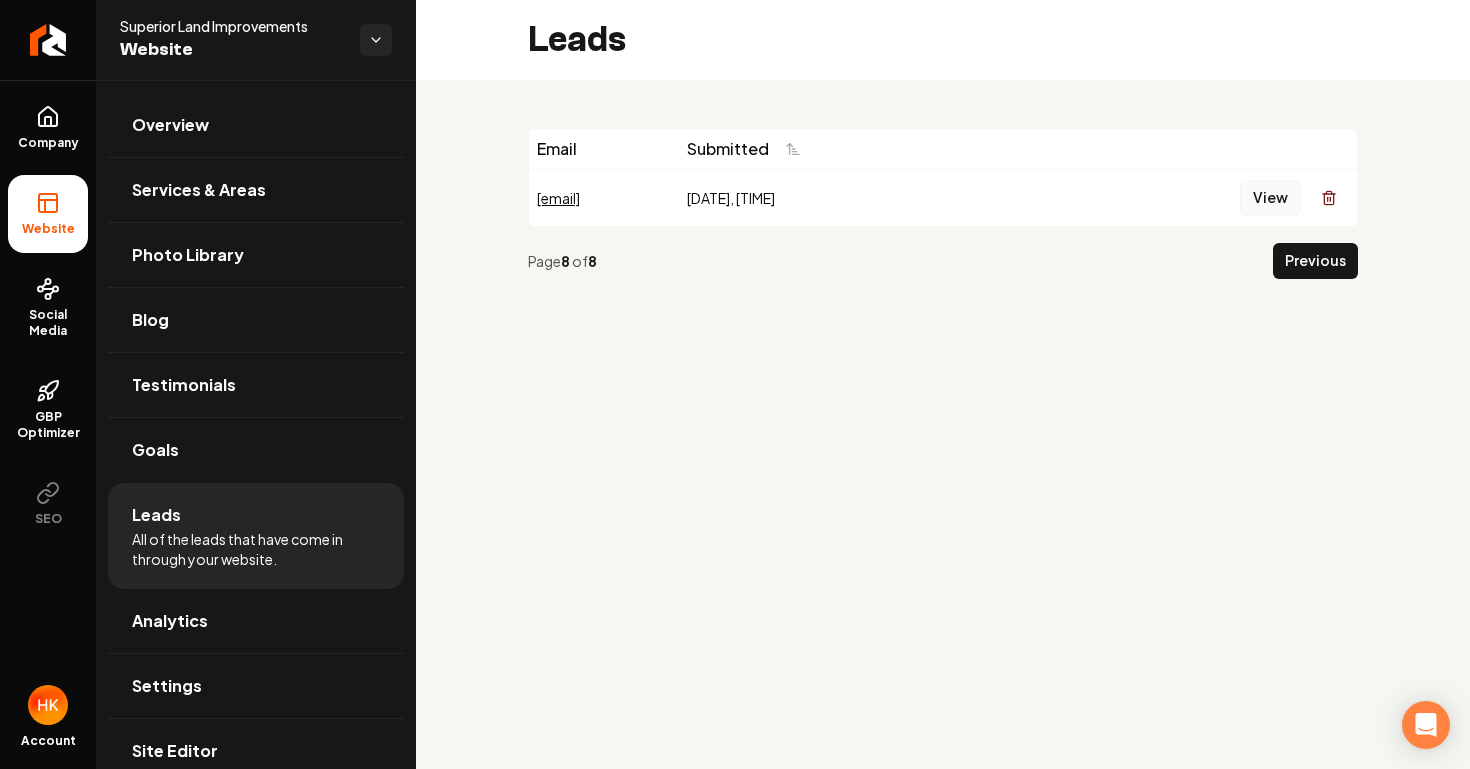 click on "View" at bounding box center (1270, 198) 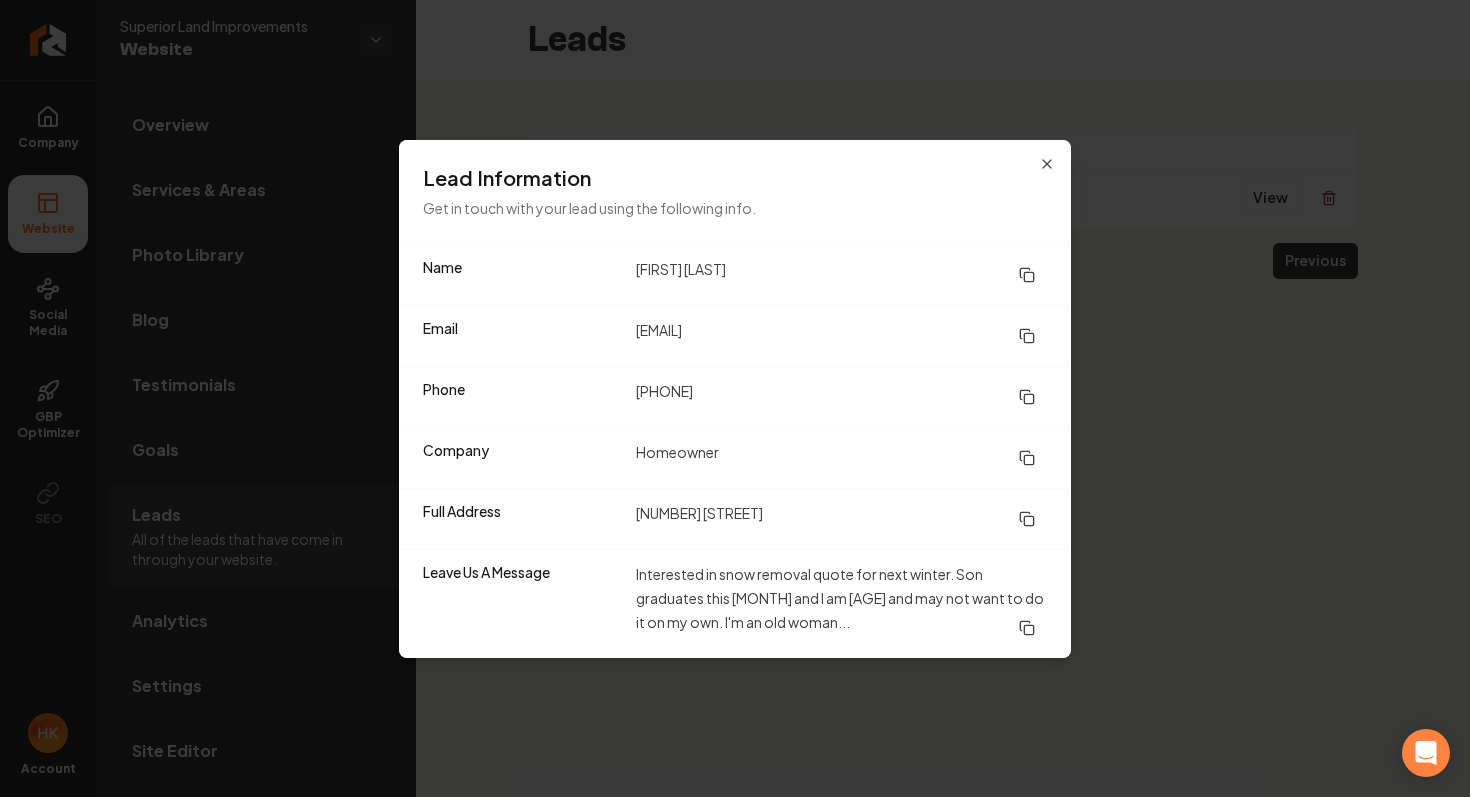 click at bounding box center (1027, 519) 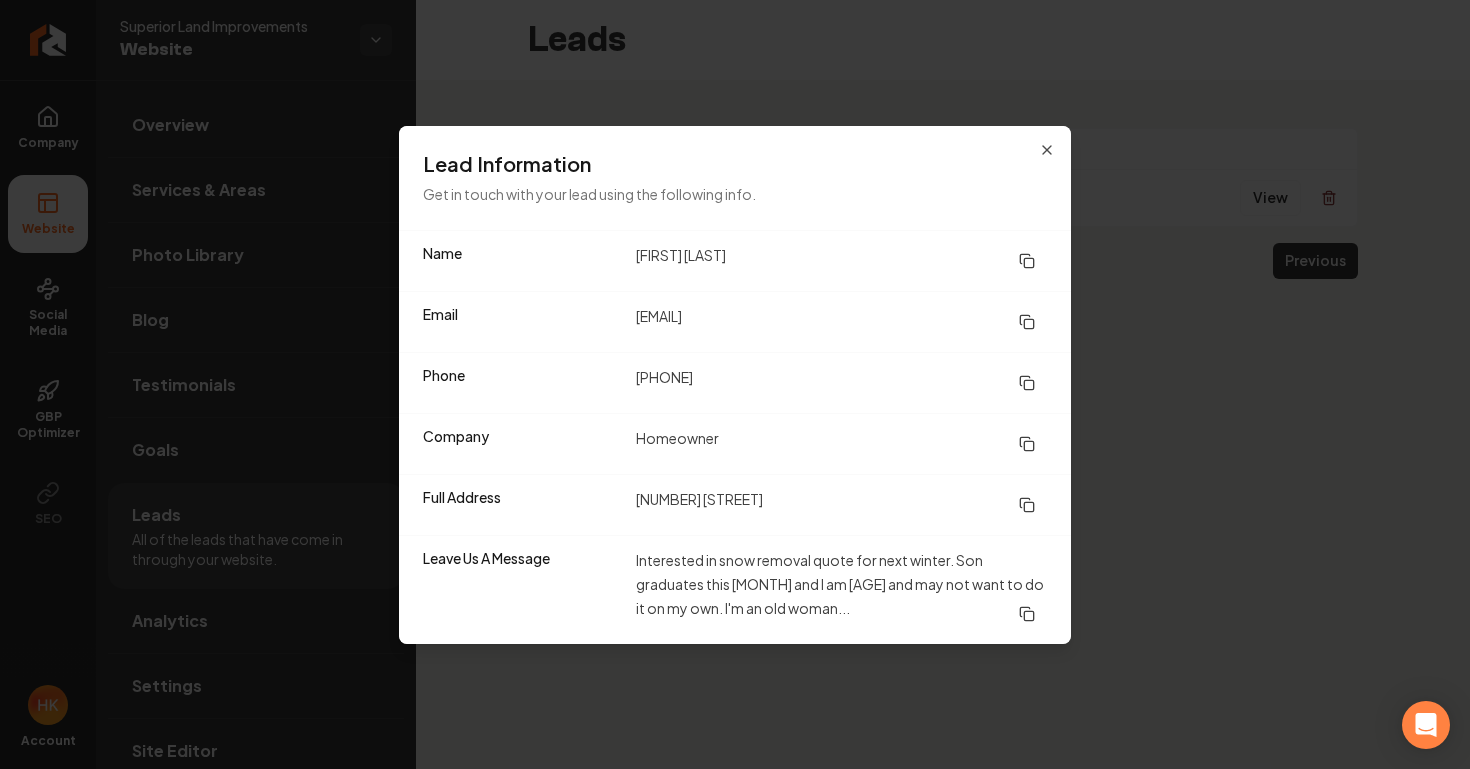 click 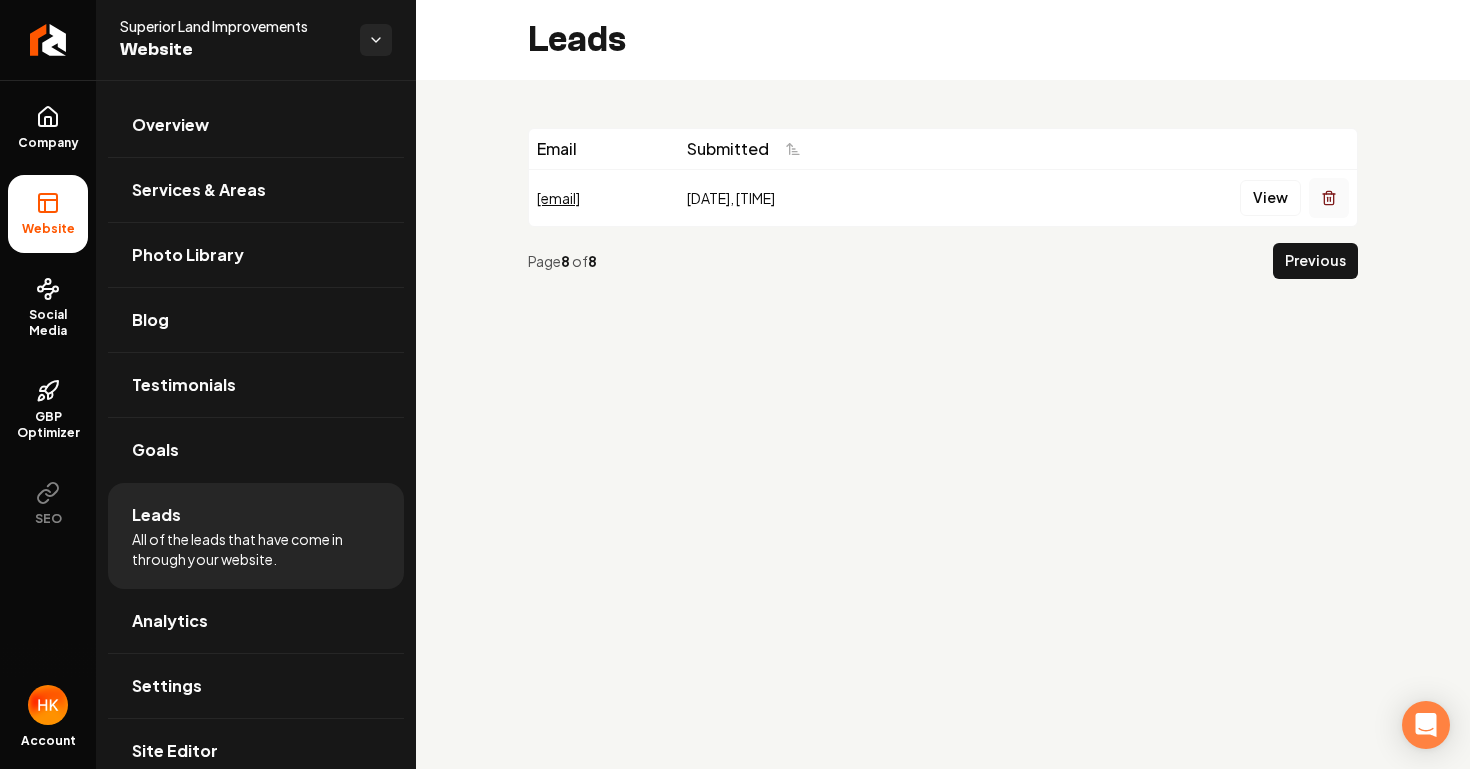 click 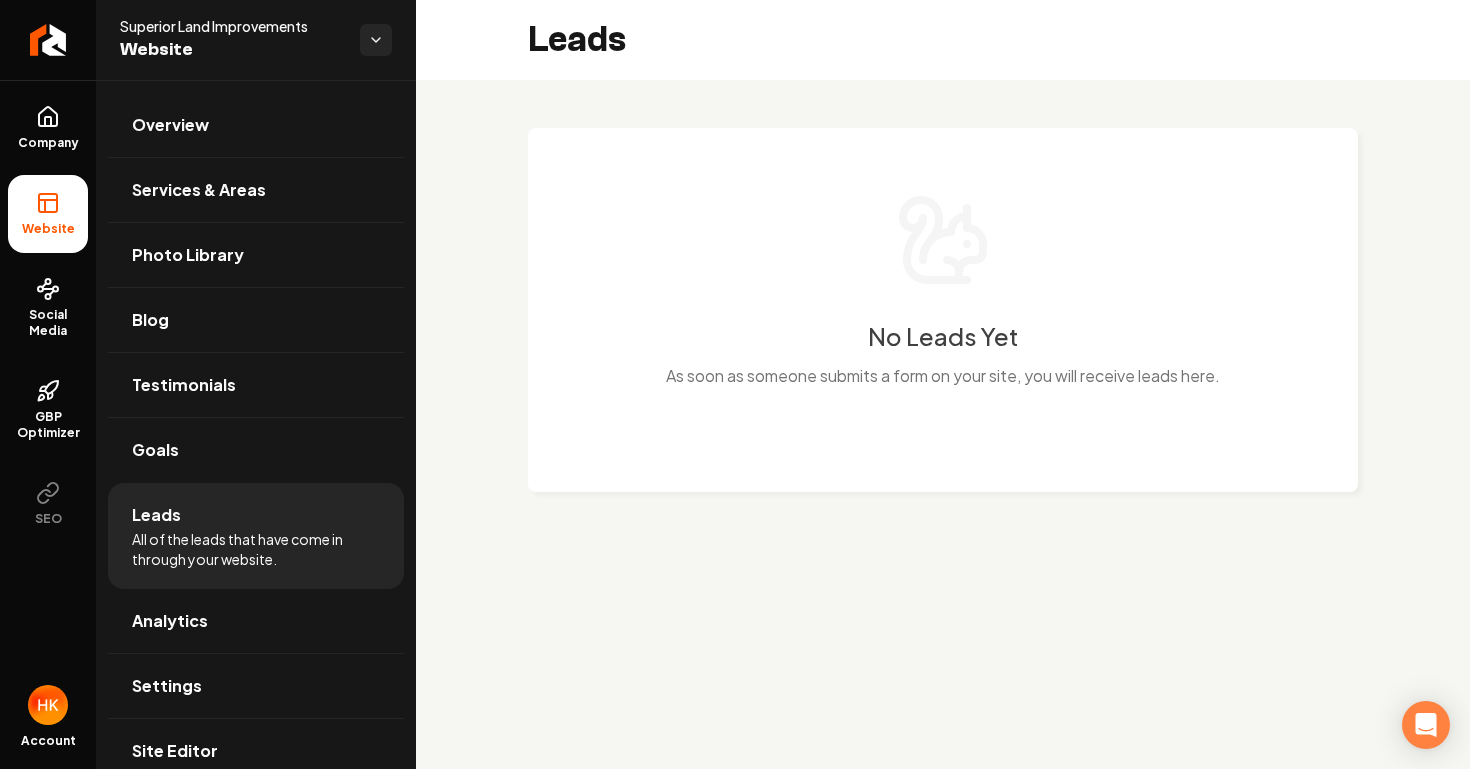 scroll, scrollTop: 0, scrollLeft: 0, axis: both 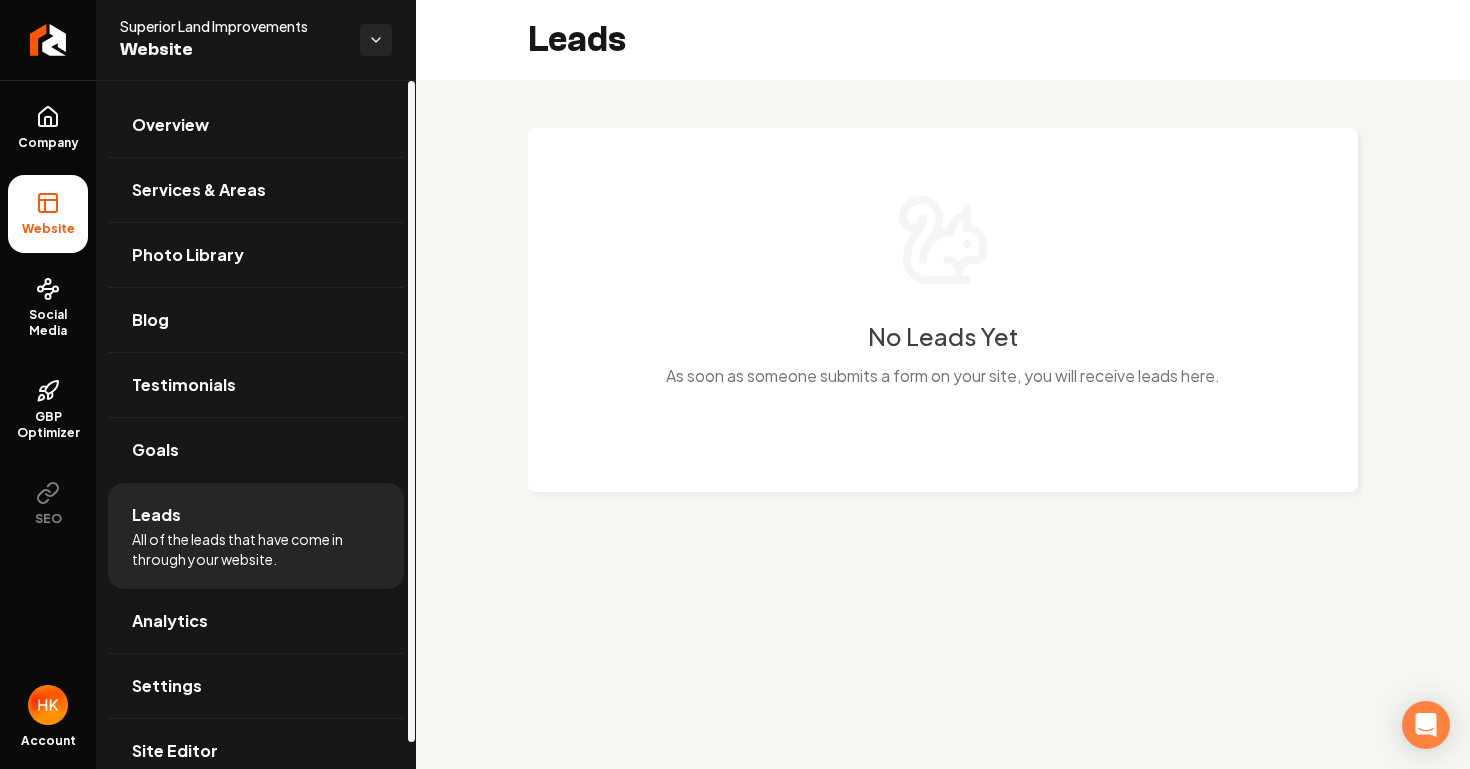 click on "Leads All of the leads that have come in through your website." at bounding box center [256, 536] 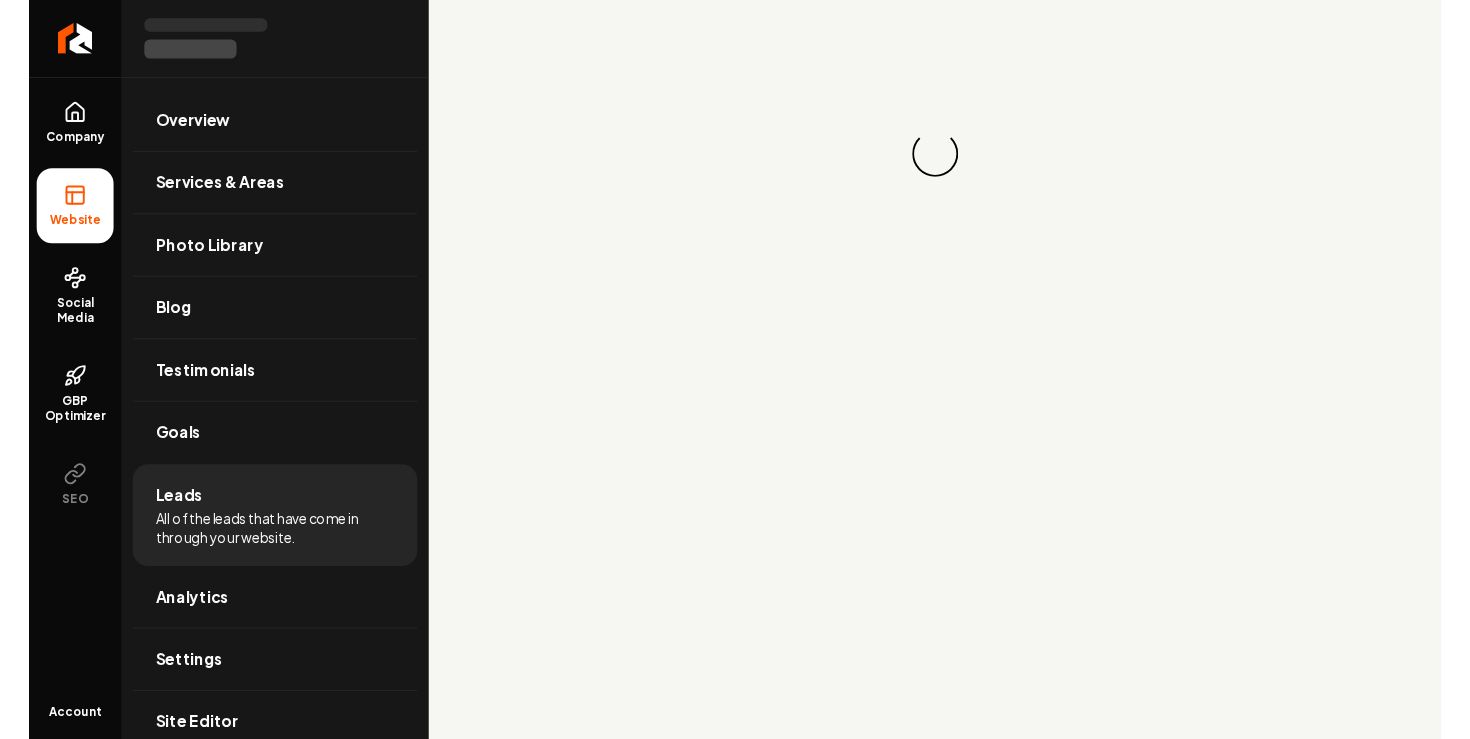 scroll, scrollTop: 0, scrollLeft: 0, axis: both 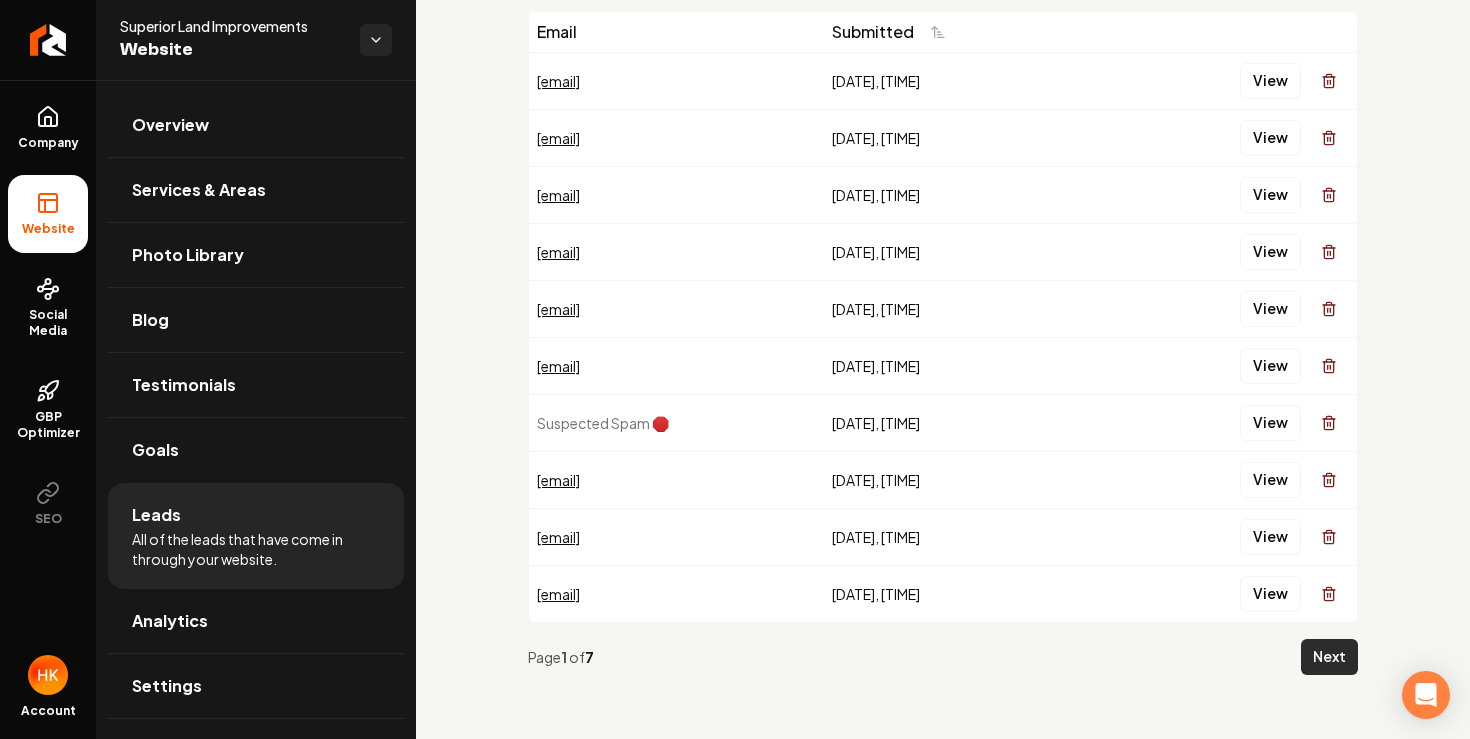click on "Email Submitted [EMAIL] [DATE], [TIME] View [EMAIL] [DATE], [TIME] View [EMAIL] [DATE], [TIME] View [EMAIL] [DATE], [TIME] View [EMAIL] [DATE], [TIME] View [EMAIL] [DATE], [TIME] View Suspected Spam 🛑 [DATE], [TIME] View [EMAIL] [DATE], [TIME] View [EMAIL] [DATE], [TIME] View [EMAIL] [DATE], [TIME] View Page  1   of  7 Next" at bounding box center (943, 351) 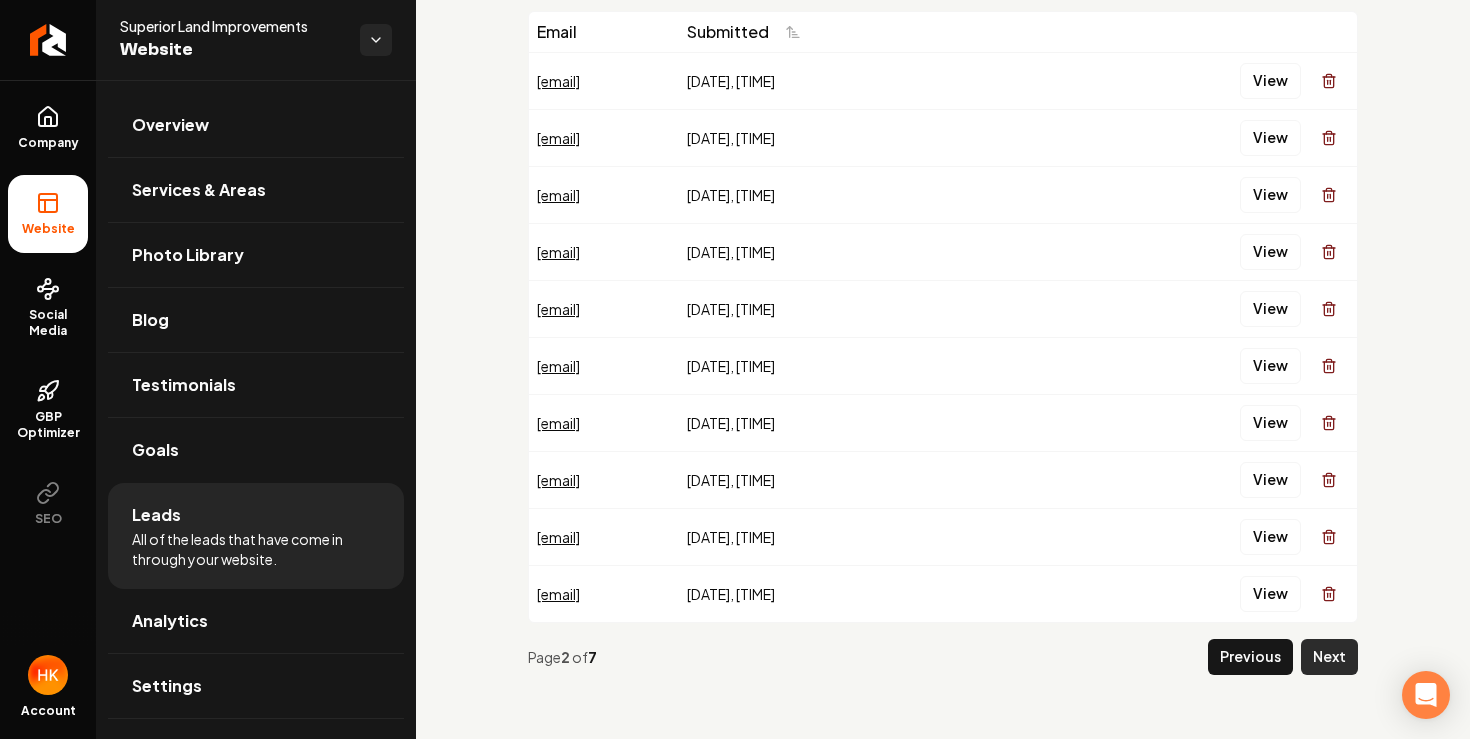 click on "Next" at bounding box center [1329, 657] 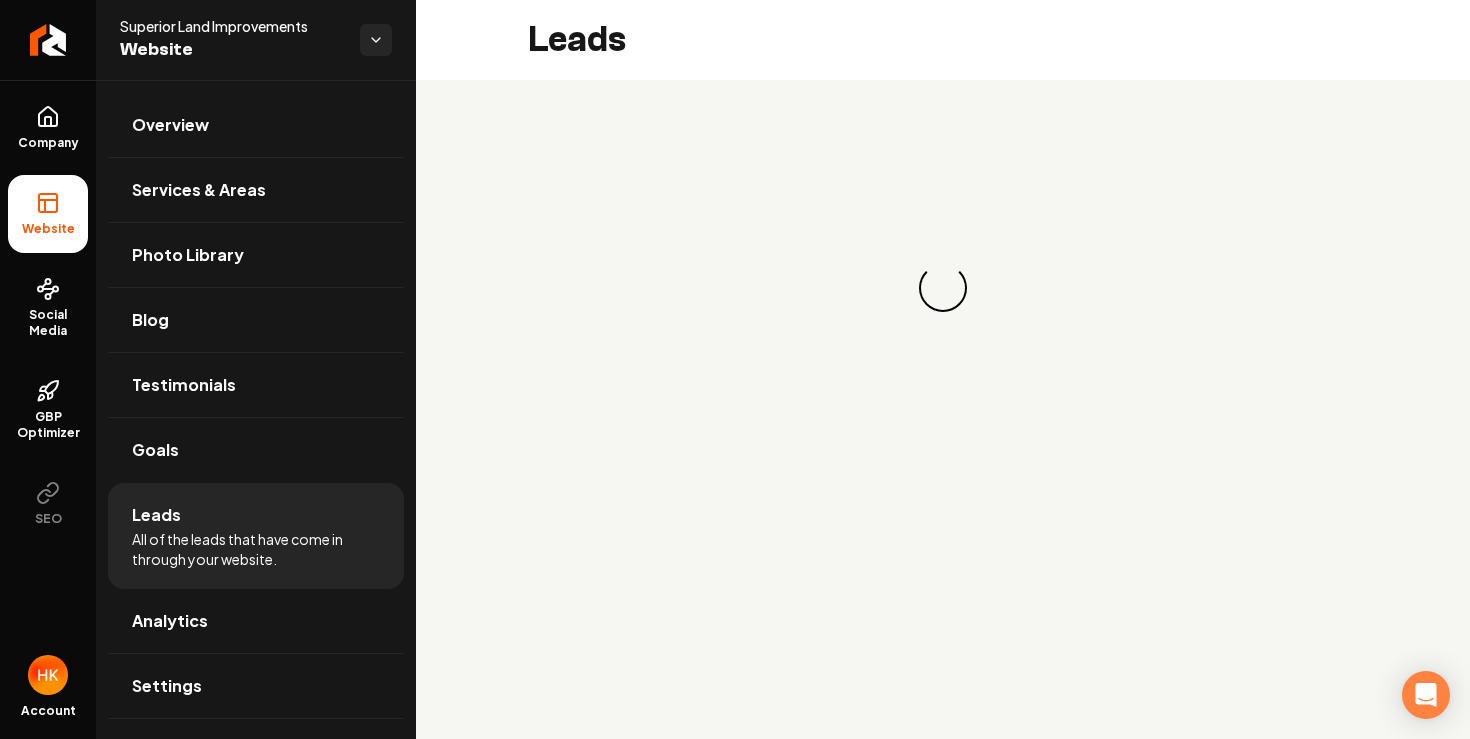 scroll, scrollTop: 0, scrollLeft: 0, axis: both 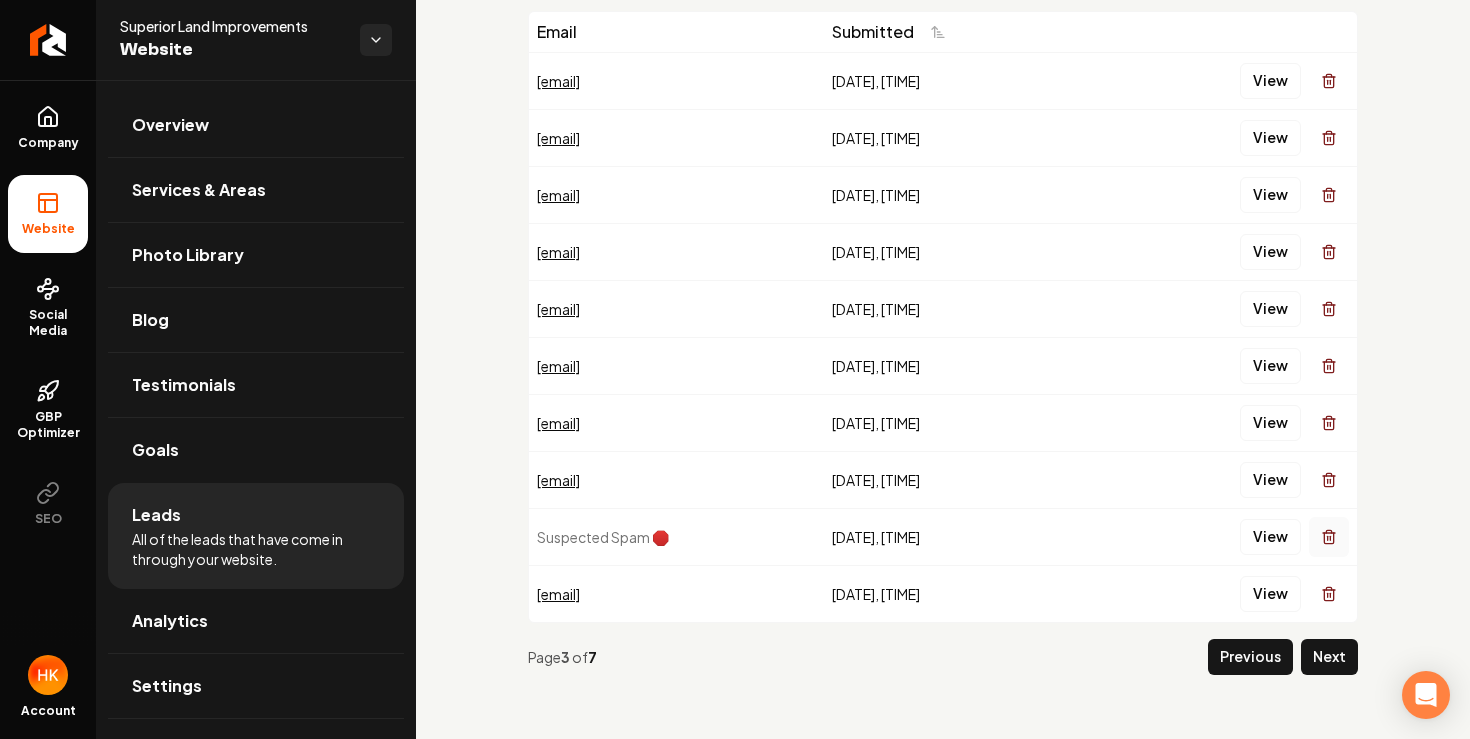 click on "Next" at bounding box center [1329, 657] 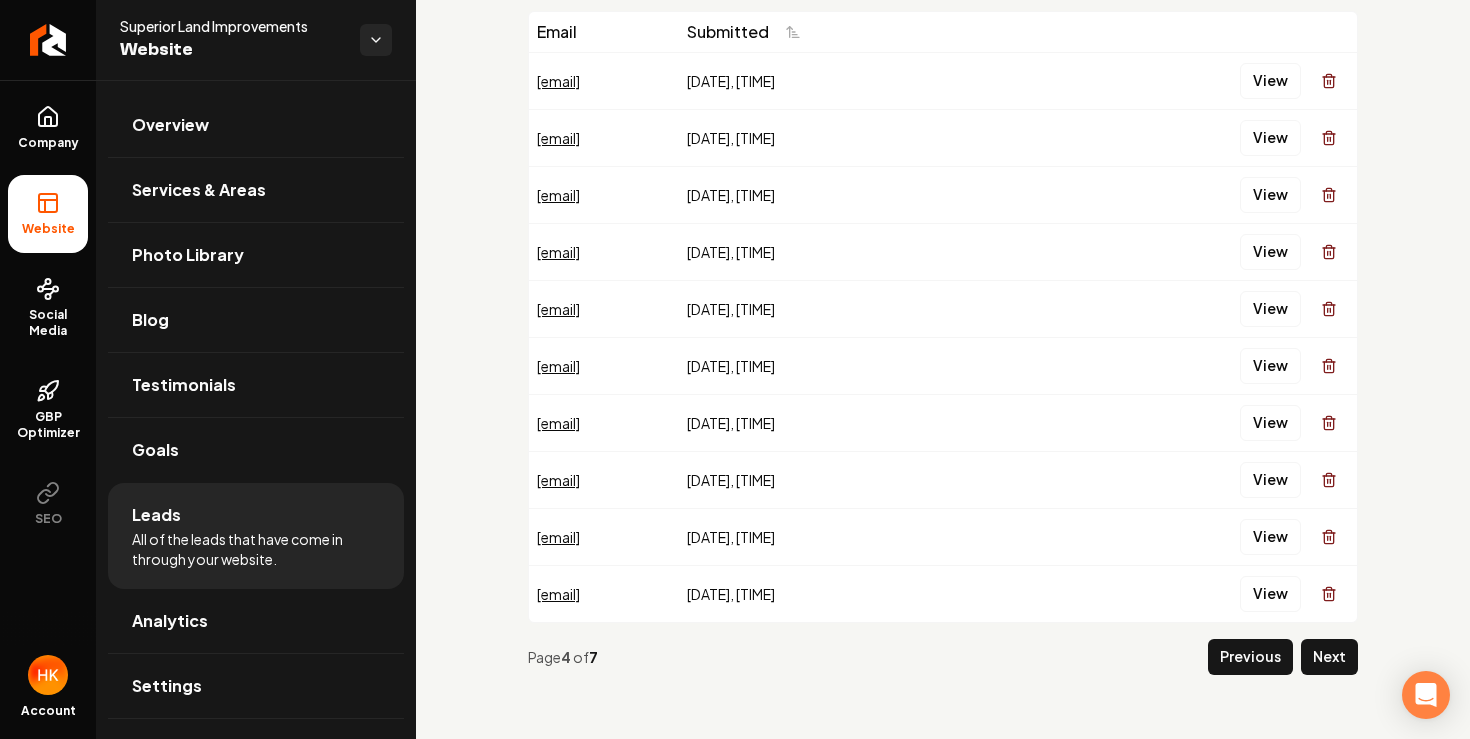 scroll, scrollTop: 117, scrollLeft: 0, axis: vertical 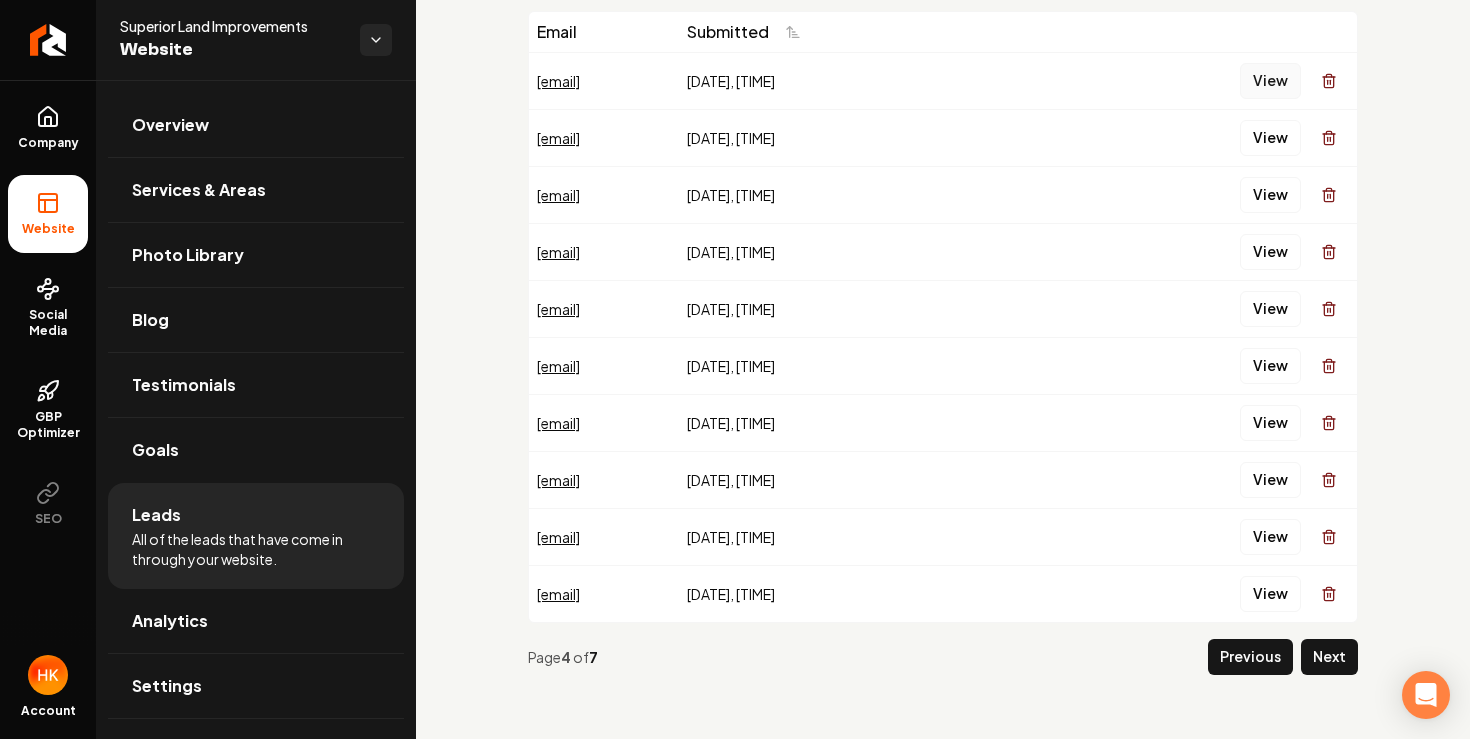 click on "View" at bounding box center (1270, 81) 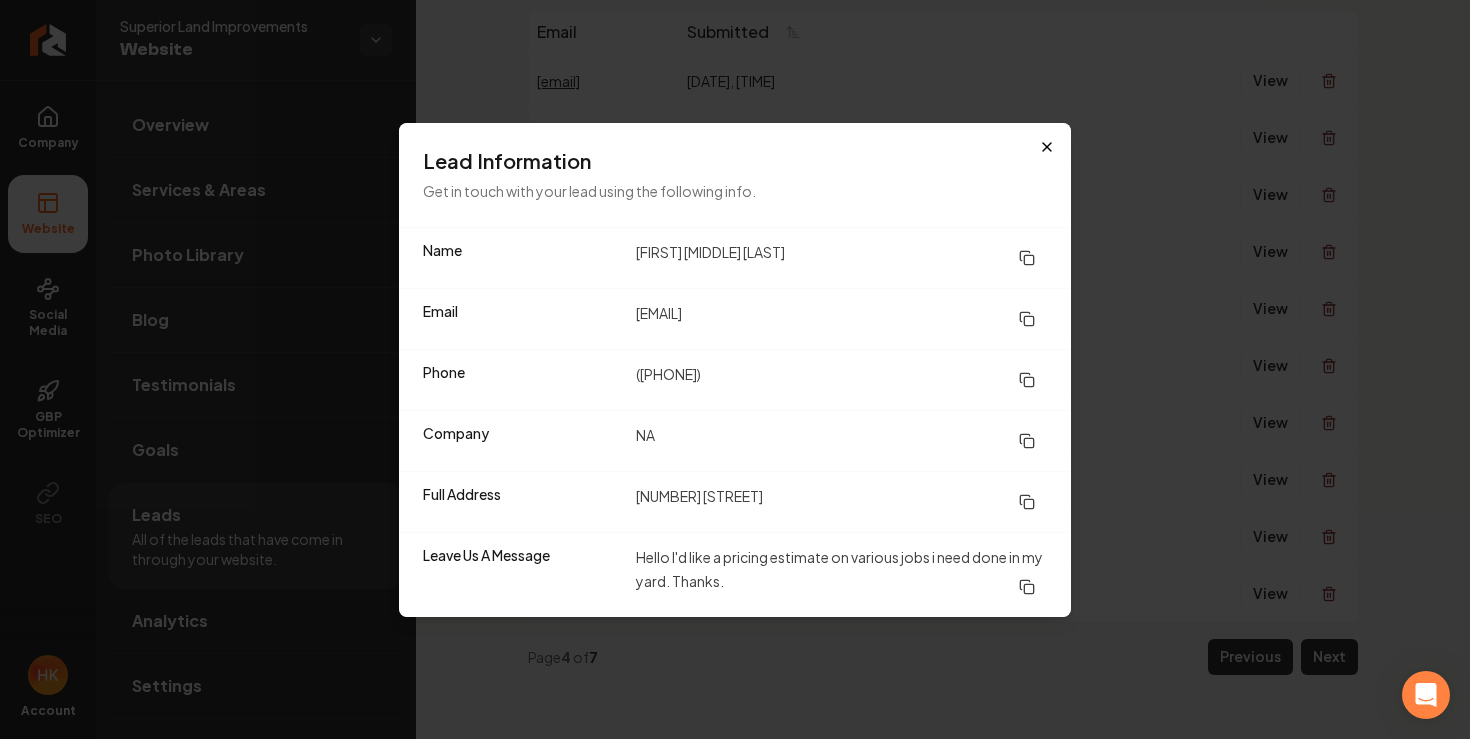 click 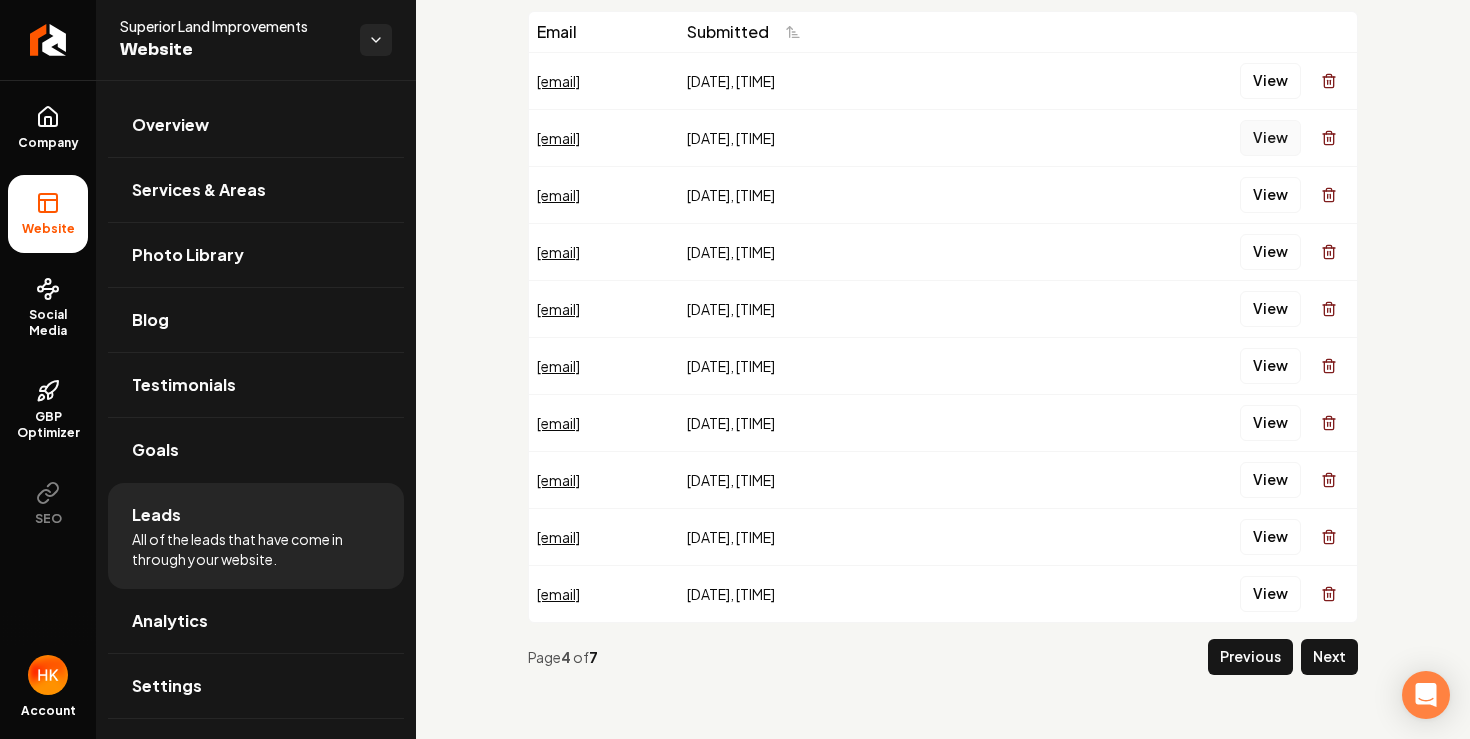 click on "View" at bounding box center (1270, 138) 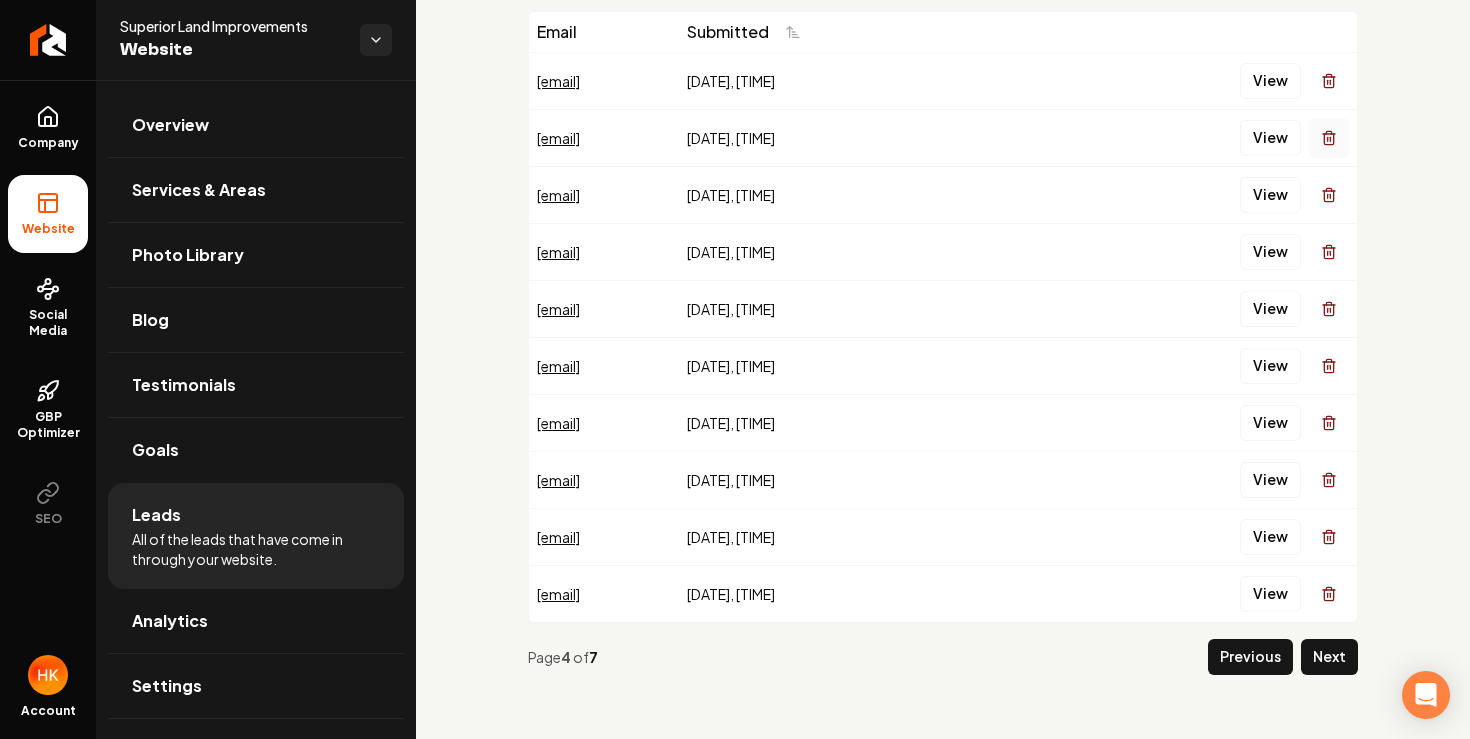 click at bounding box center [1329, 138] 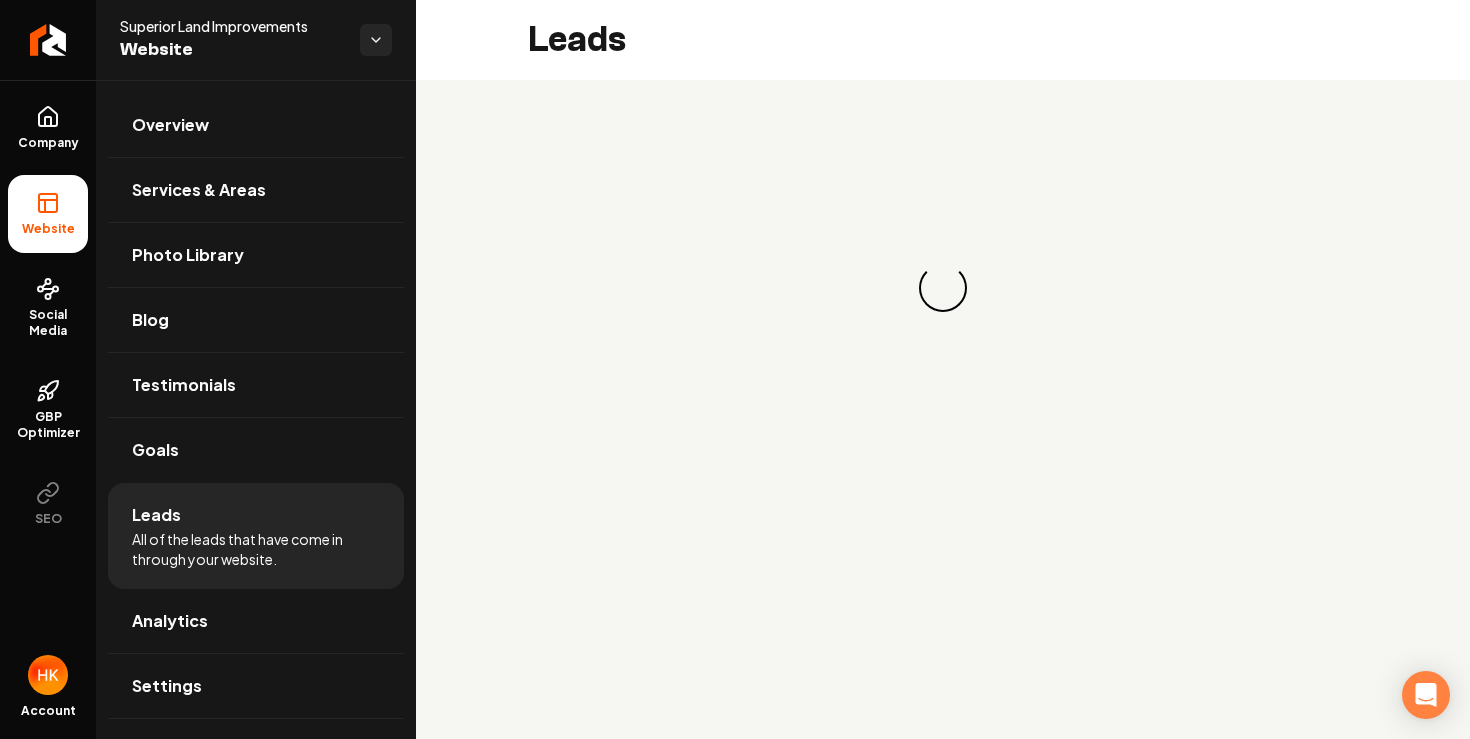 scroll, scrollTop: 0, scrollLeft: 0, axis: both 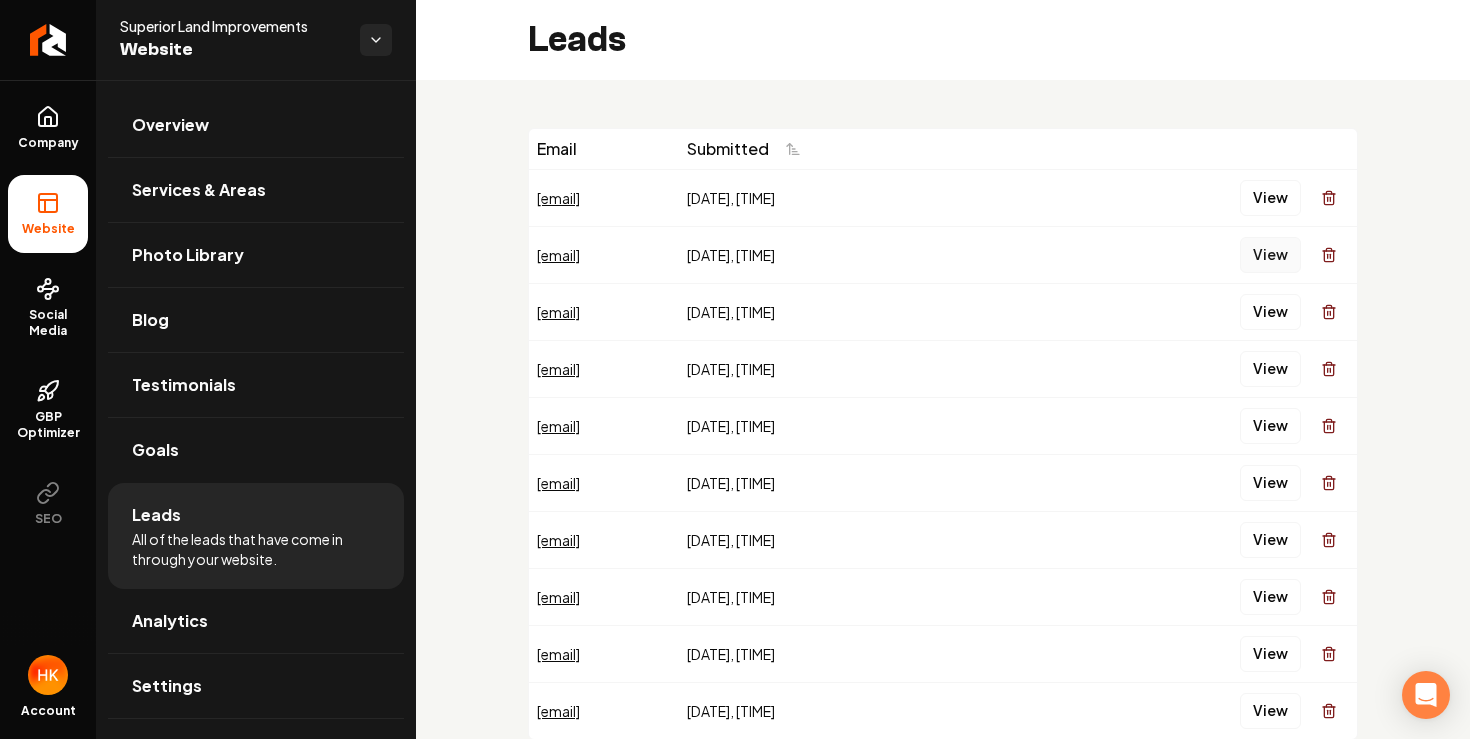 click on "View" at bounding box center (1270, 255) 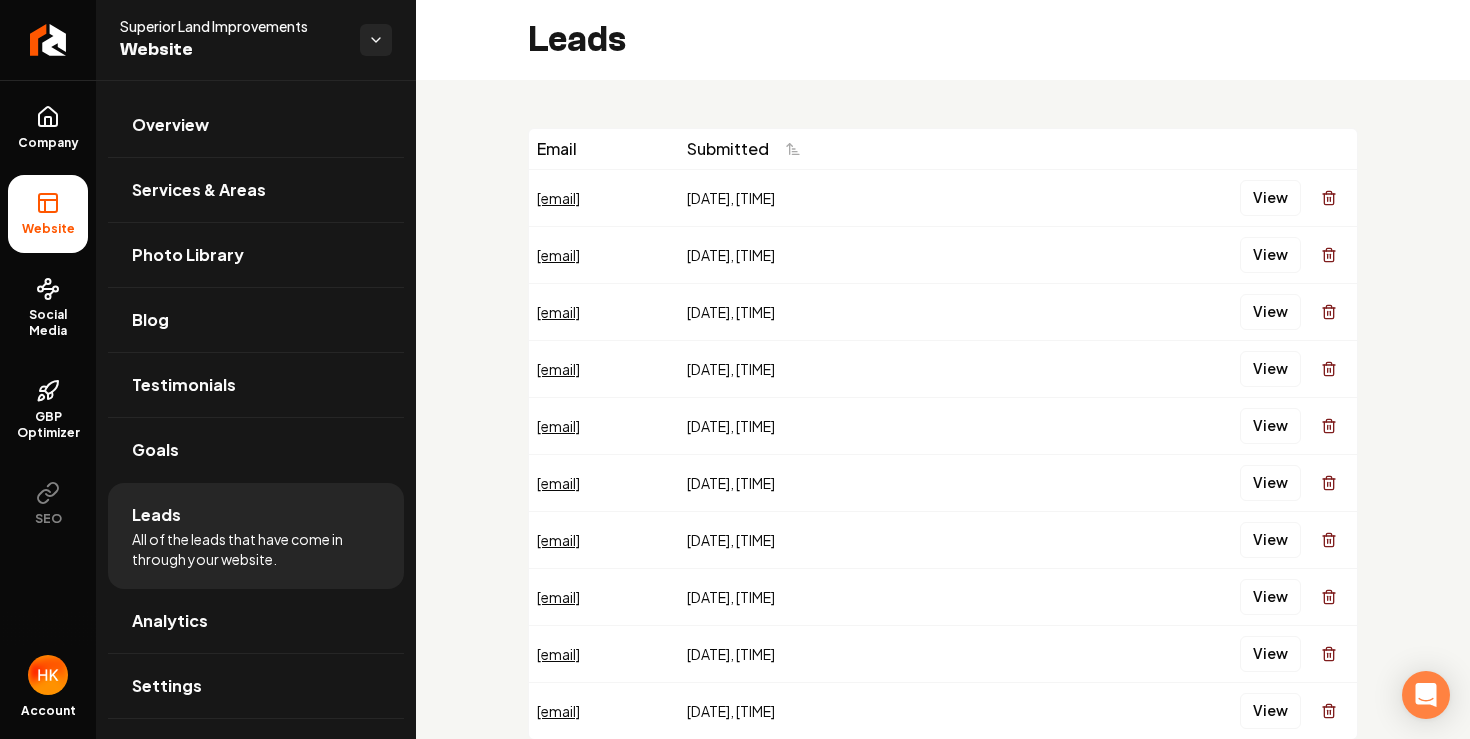 scroll, scrollTop: 42, scrollLeft: 0, axis: vertical 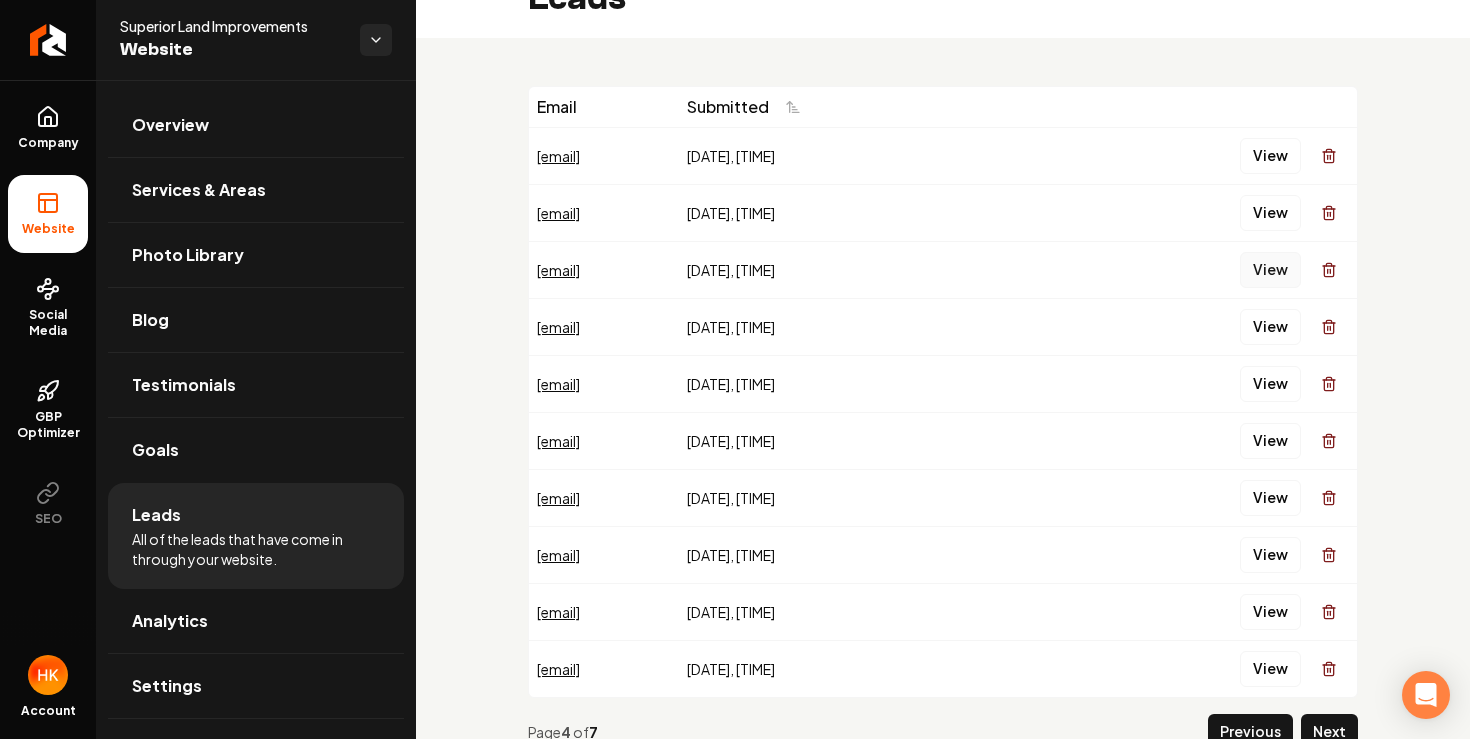 click on "View" at bounding box center [1270, 270] 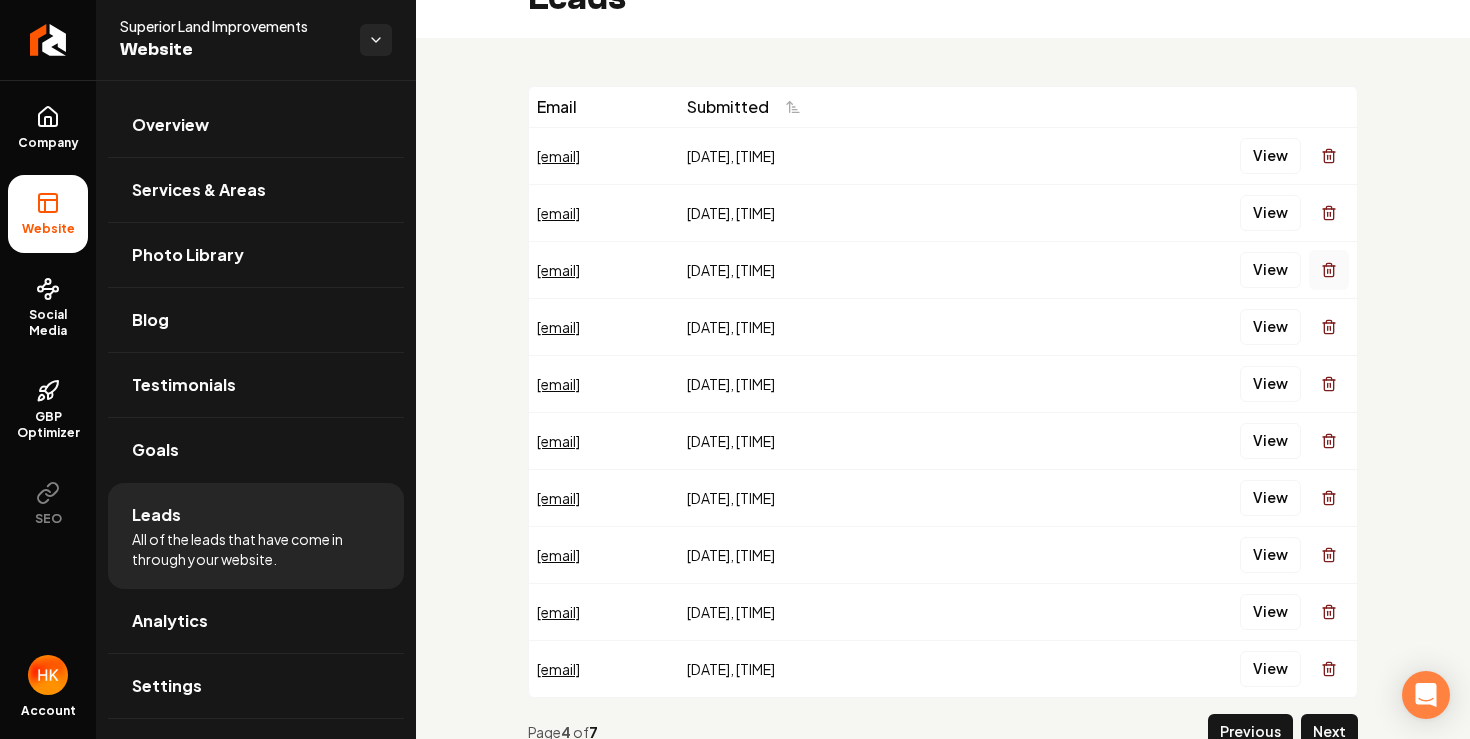 click 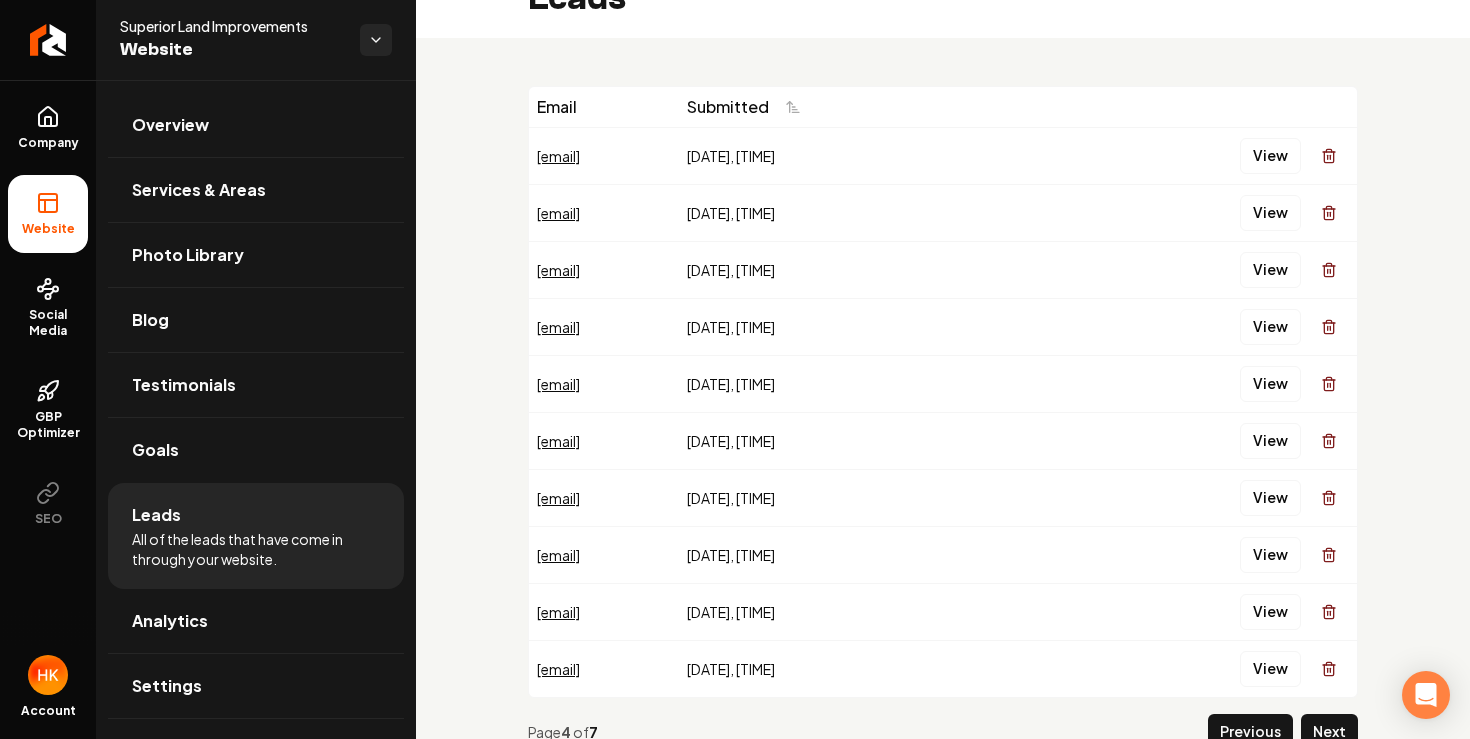 scroll, scrollTop: 0, scrollLeft: 0, axis: both 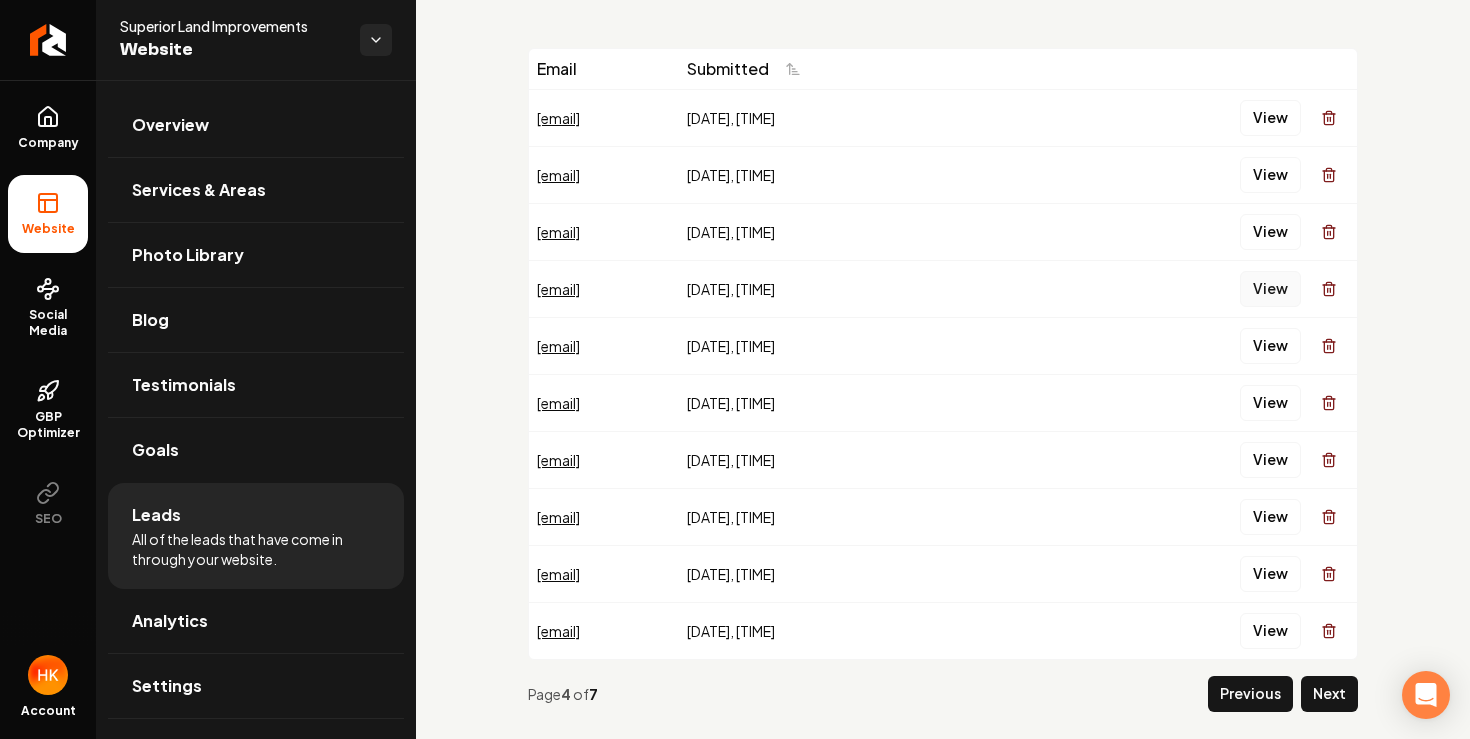 click on "View" at bounding box center (1270, 289) 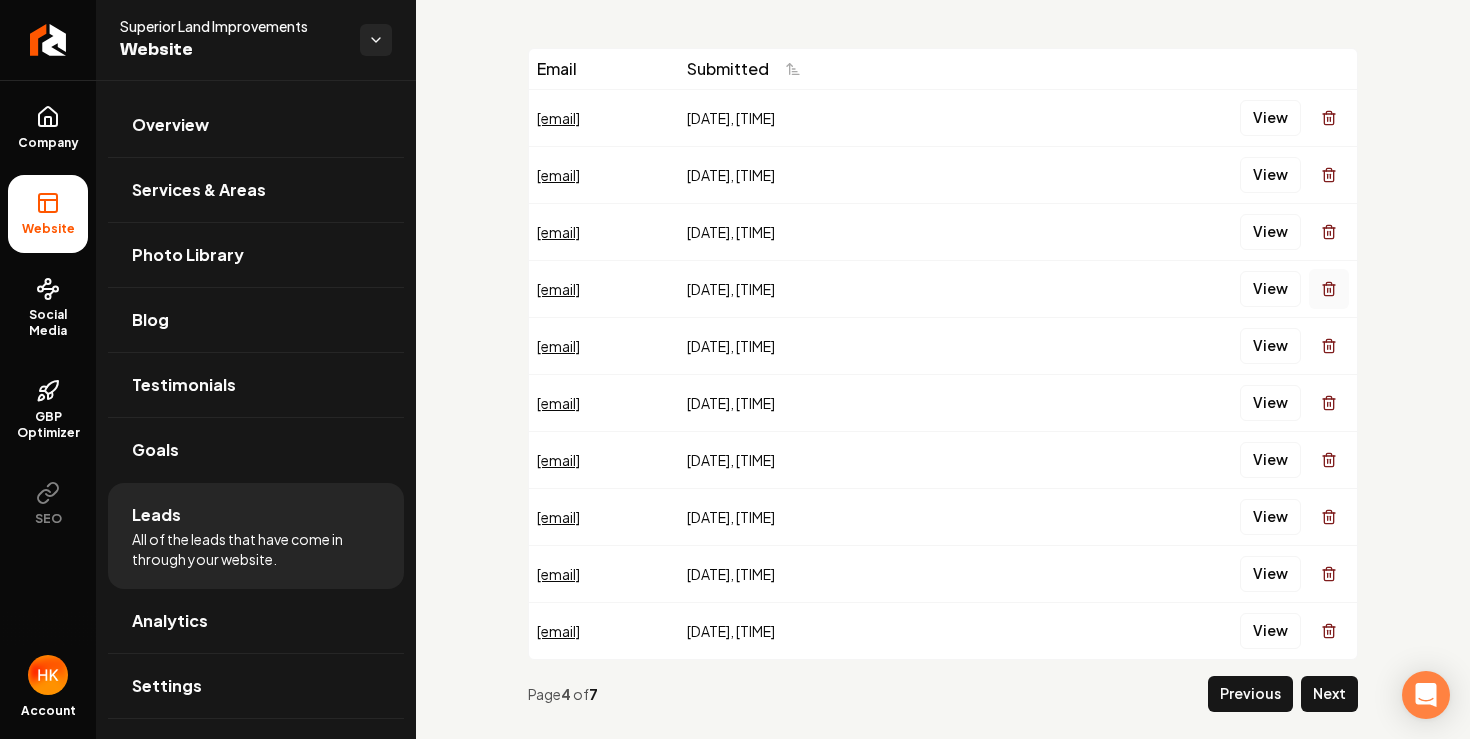 click at bounding box center (1329, 289) 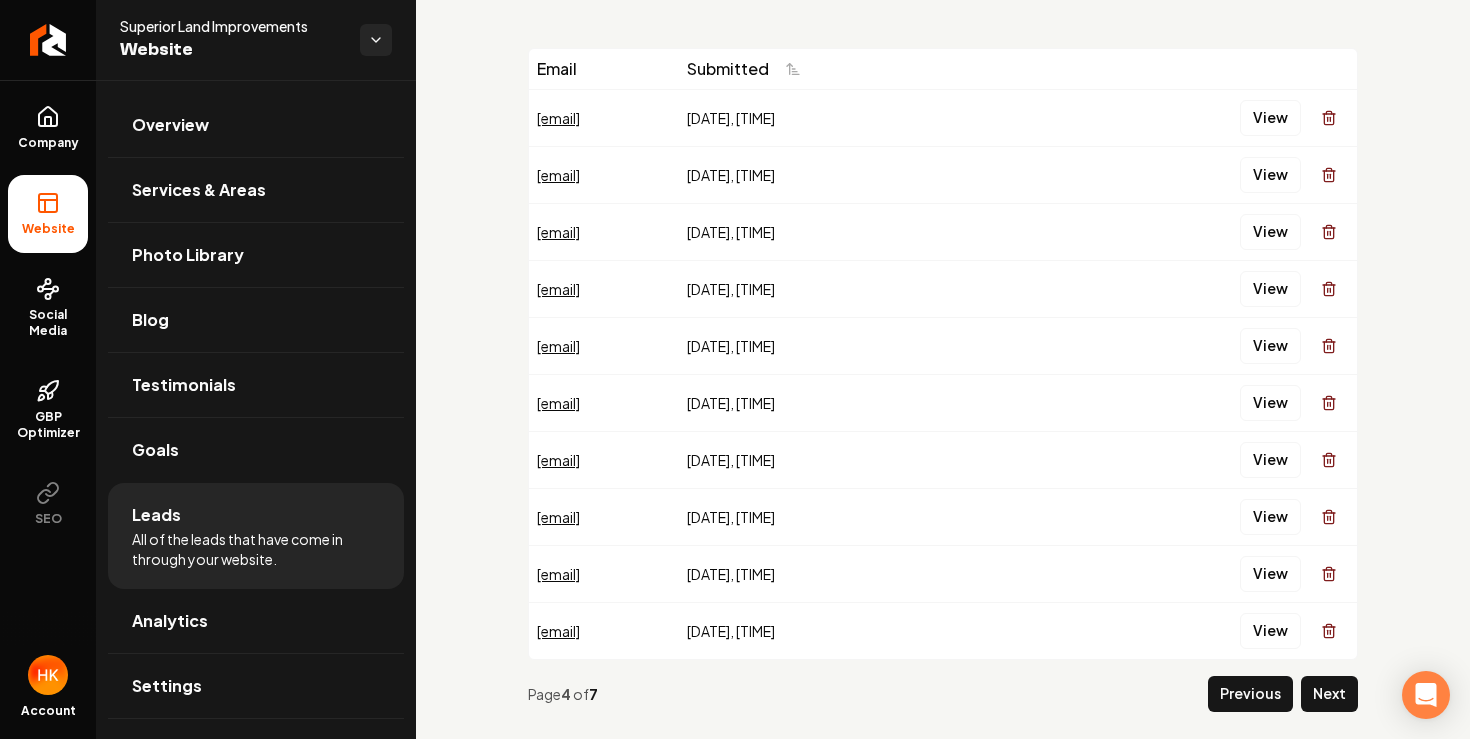 scroll, scrollTop: 0, scrollLeft: 0, axis: both 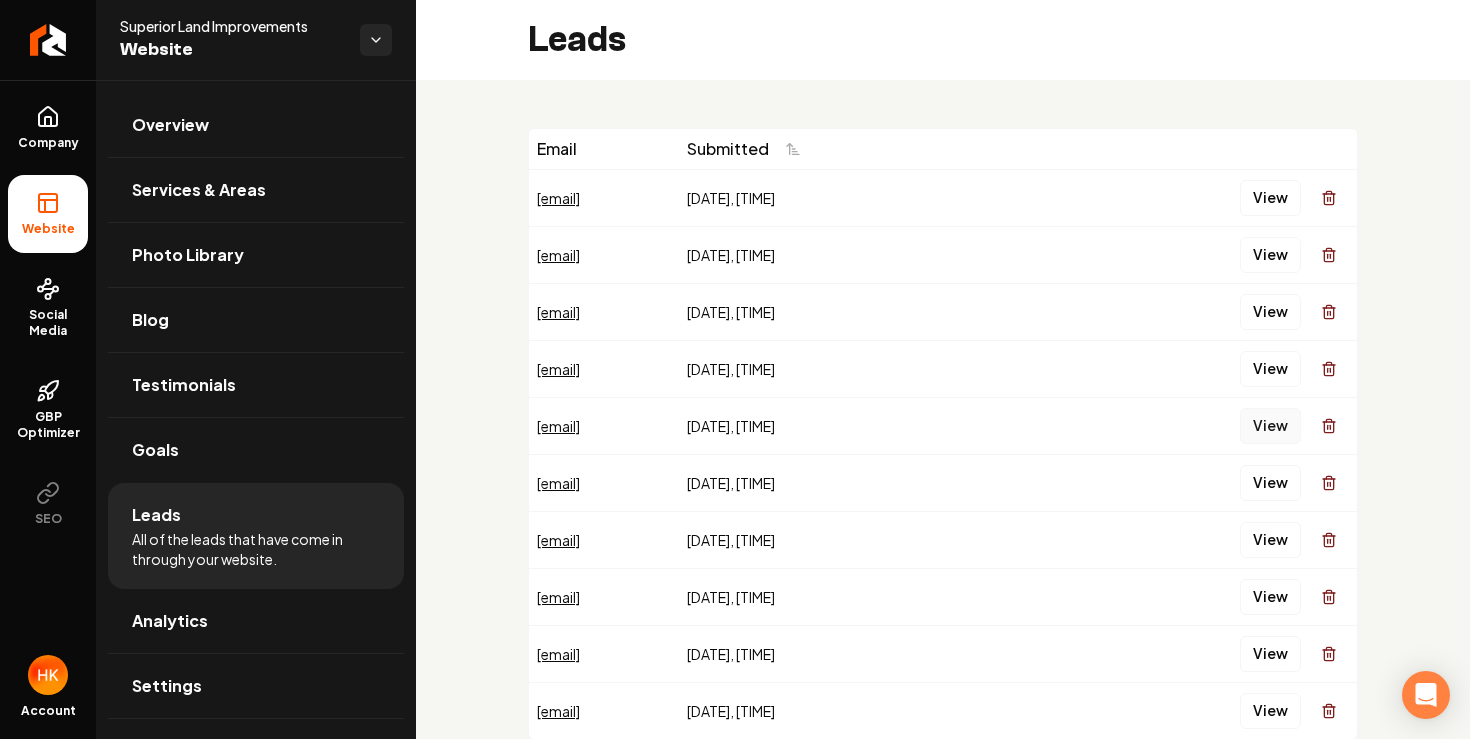 click on "View" at bounding box center [1270, 426] 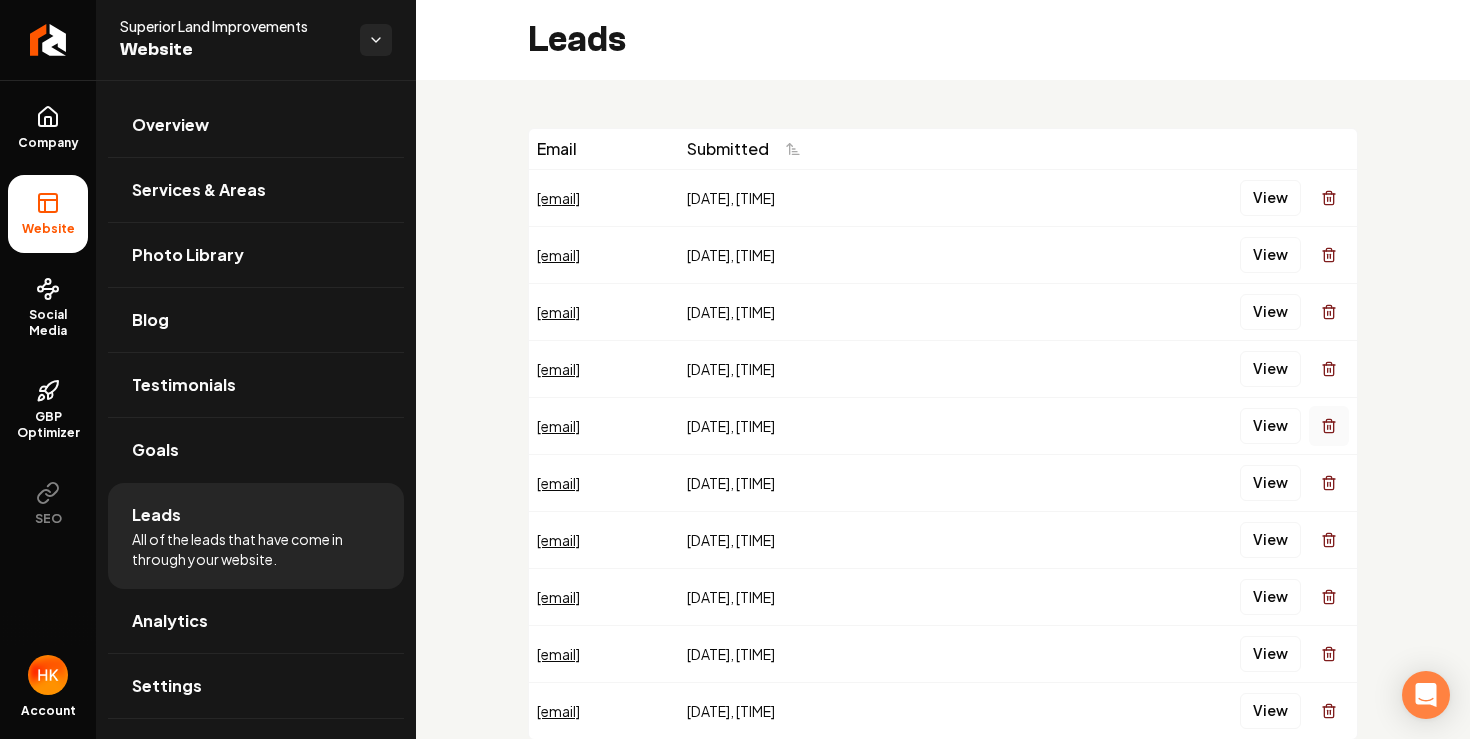click 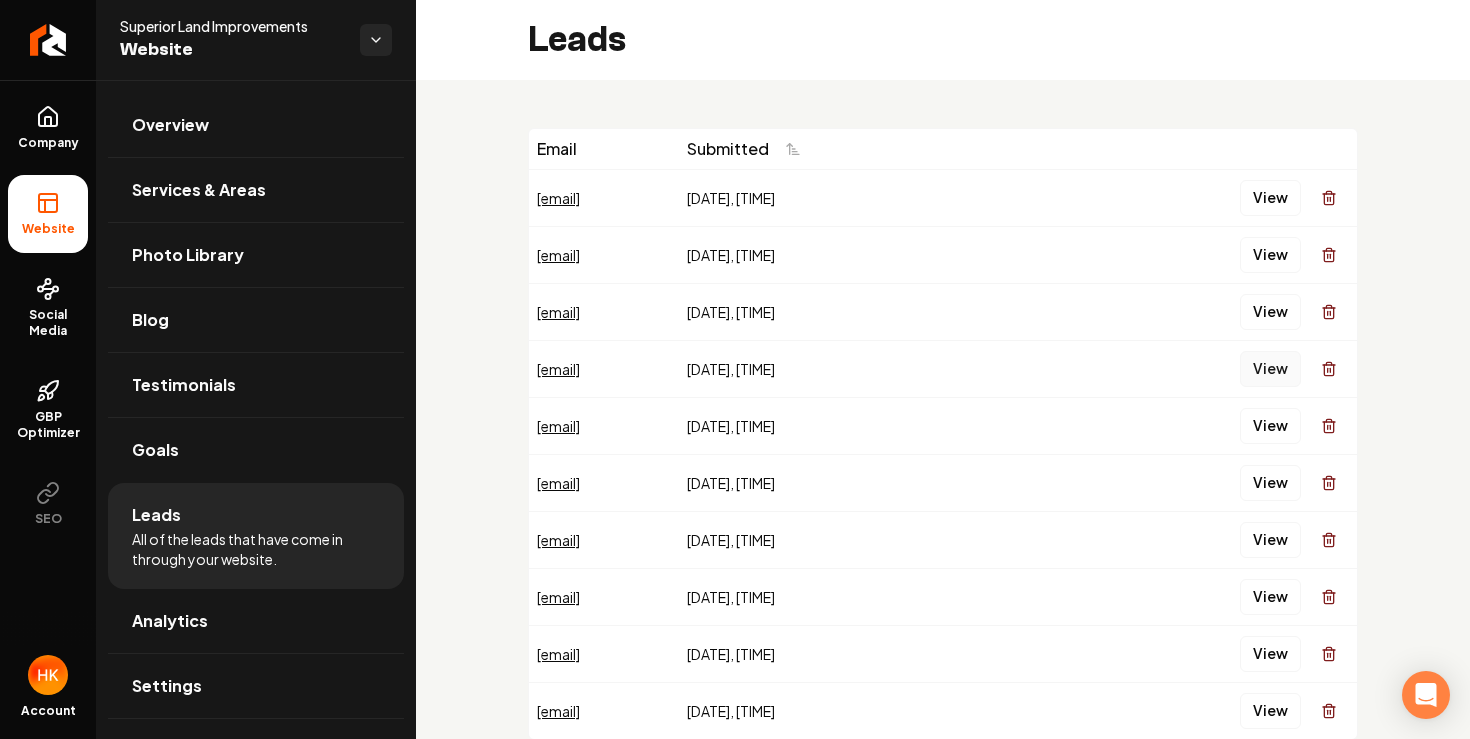 click on "View" at bounding box center (1270, 369) 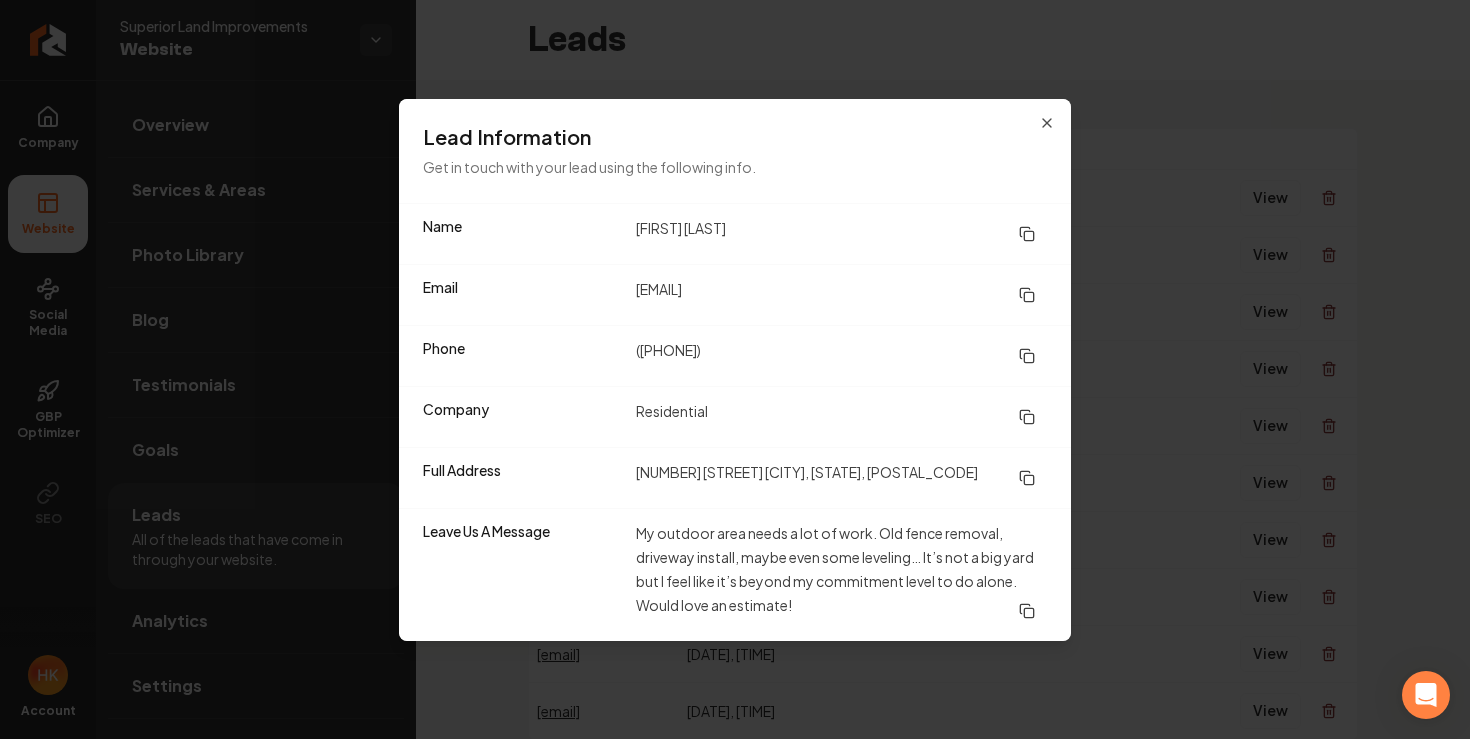 type 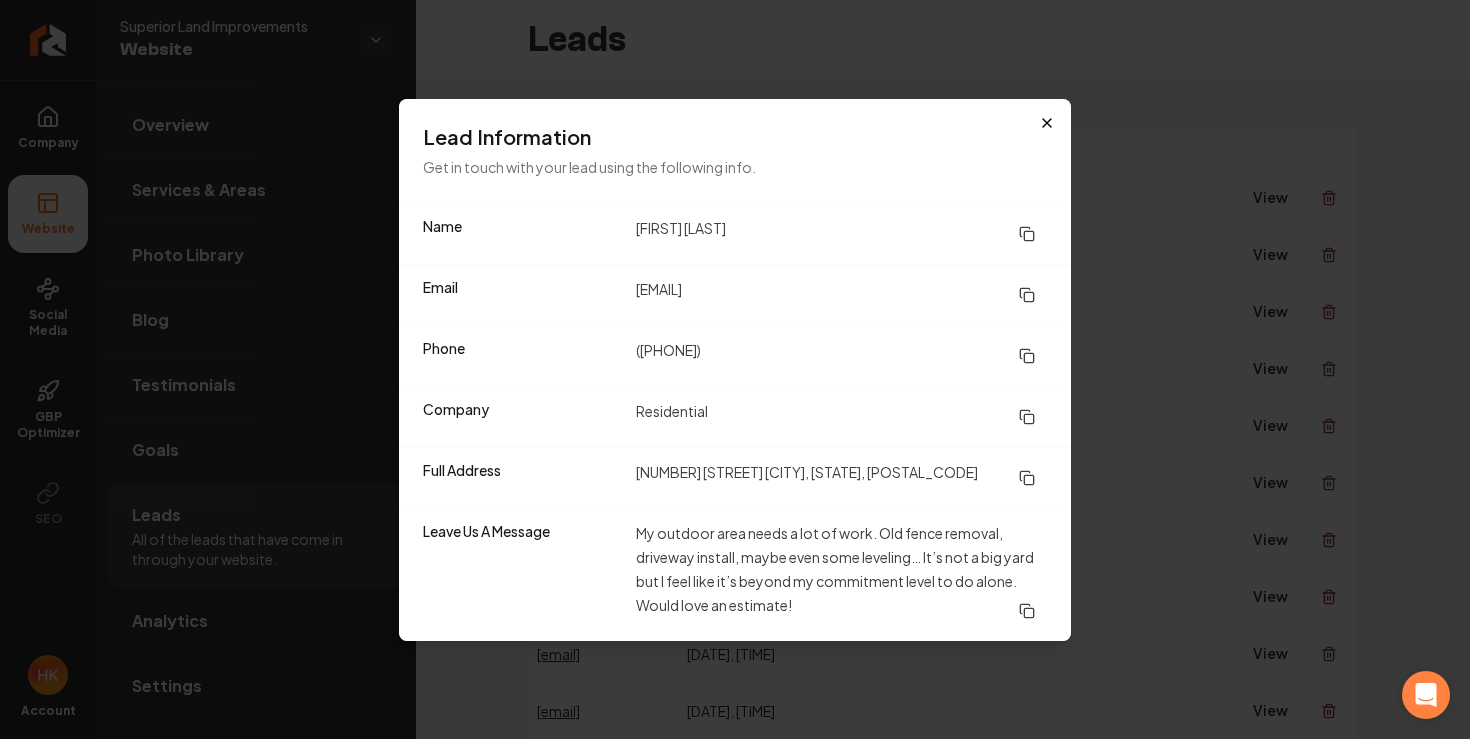 click 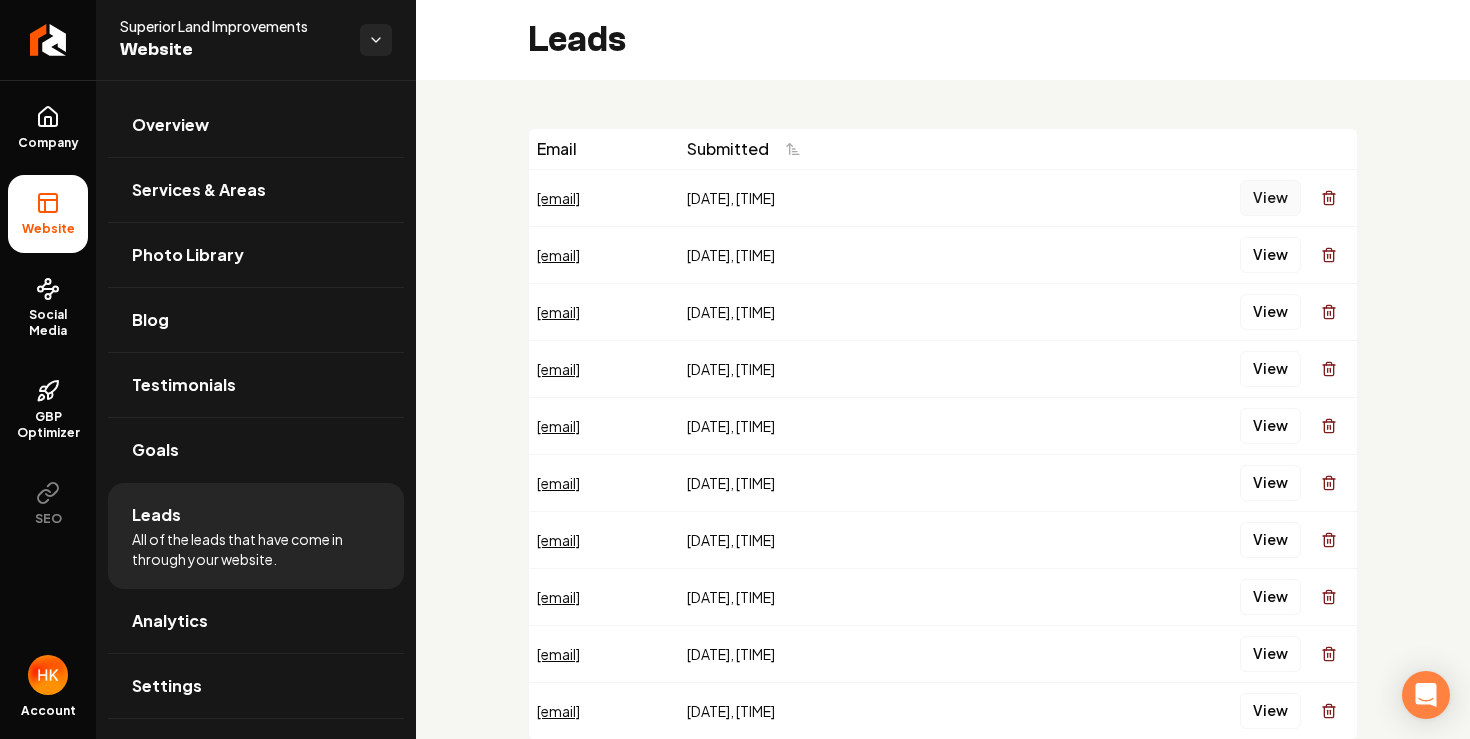 click on "View" at bounding box center [1270, 198] 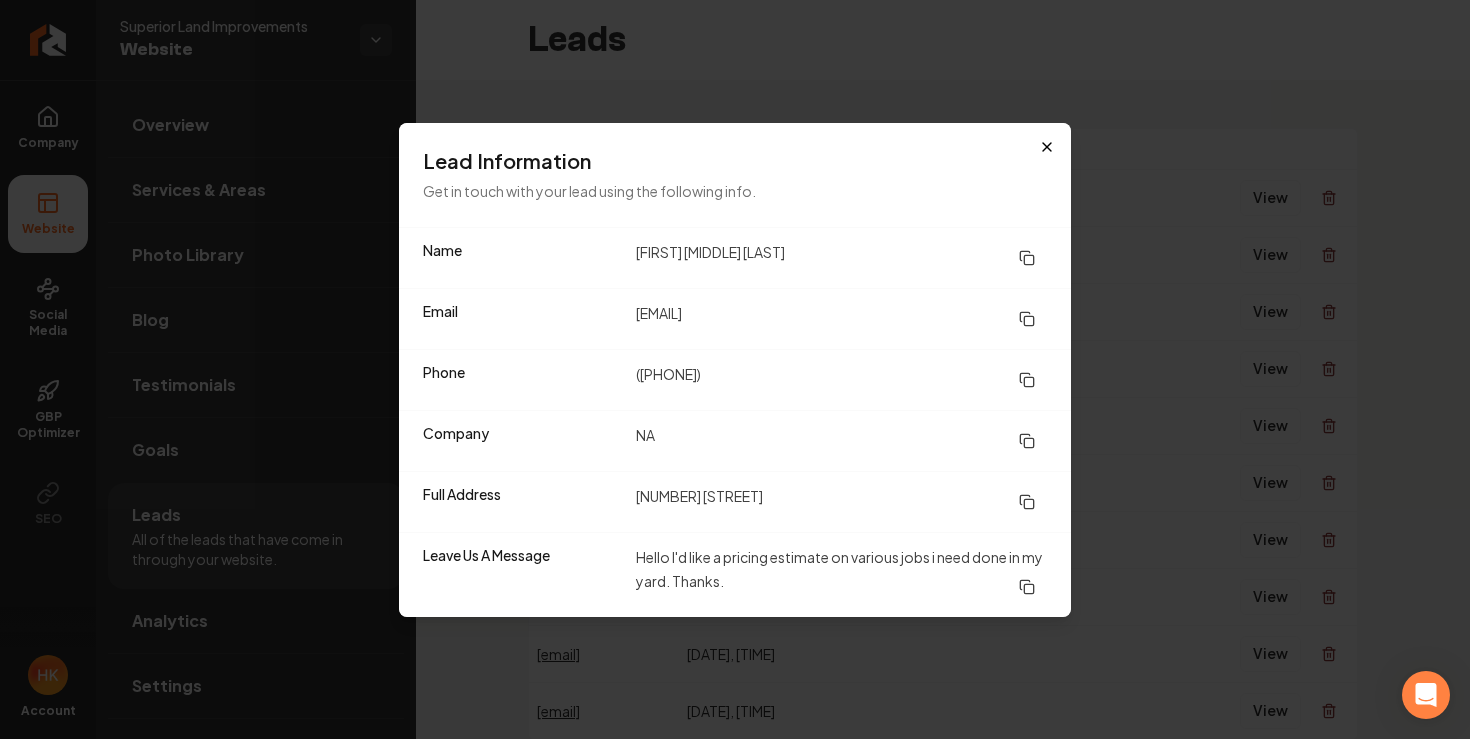click 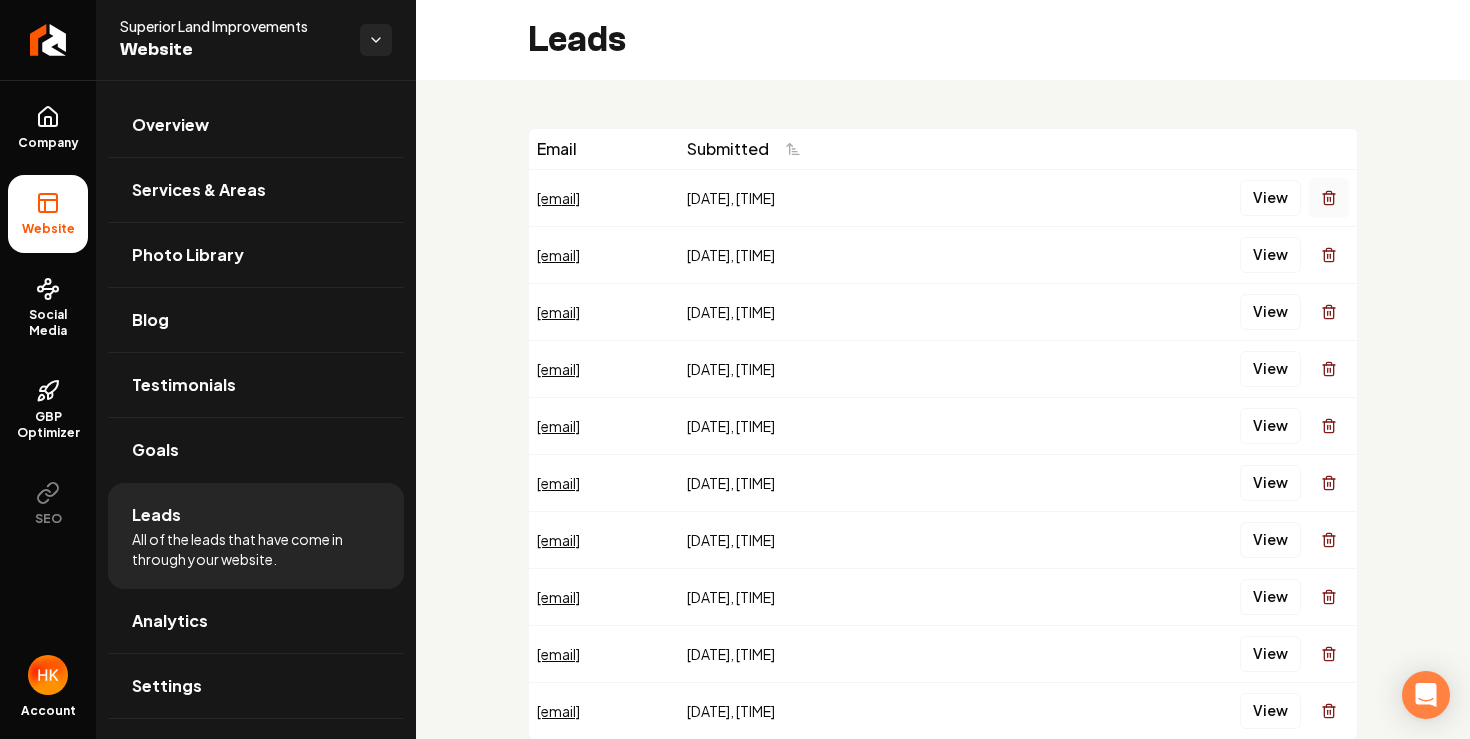 click 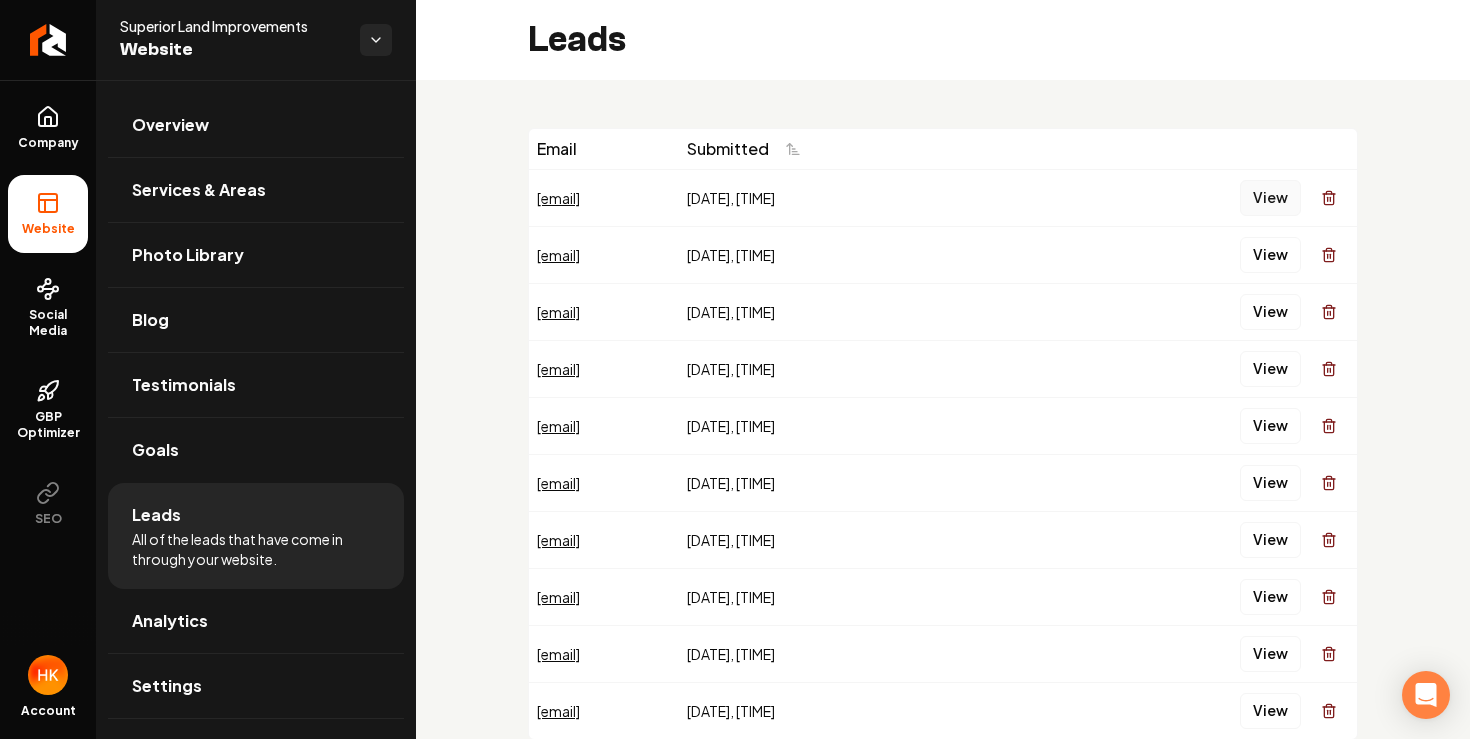 click on "View" at bounding box center [1270, 198] 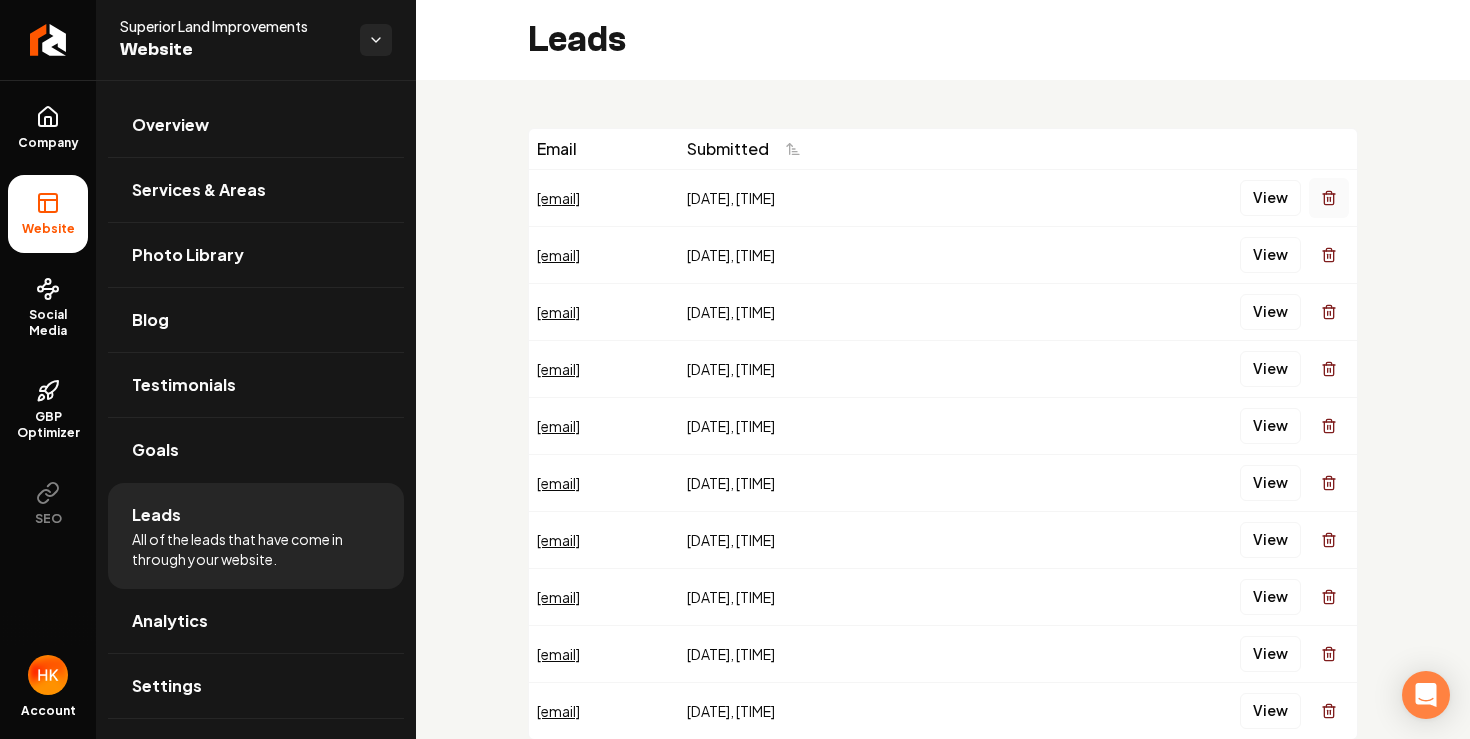 click 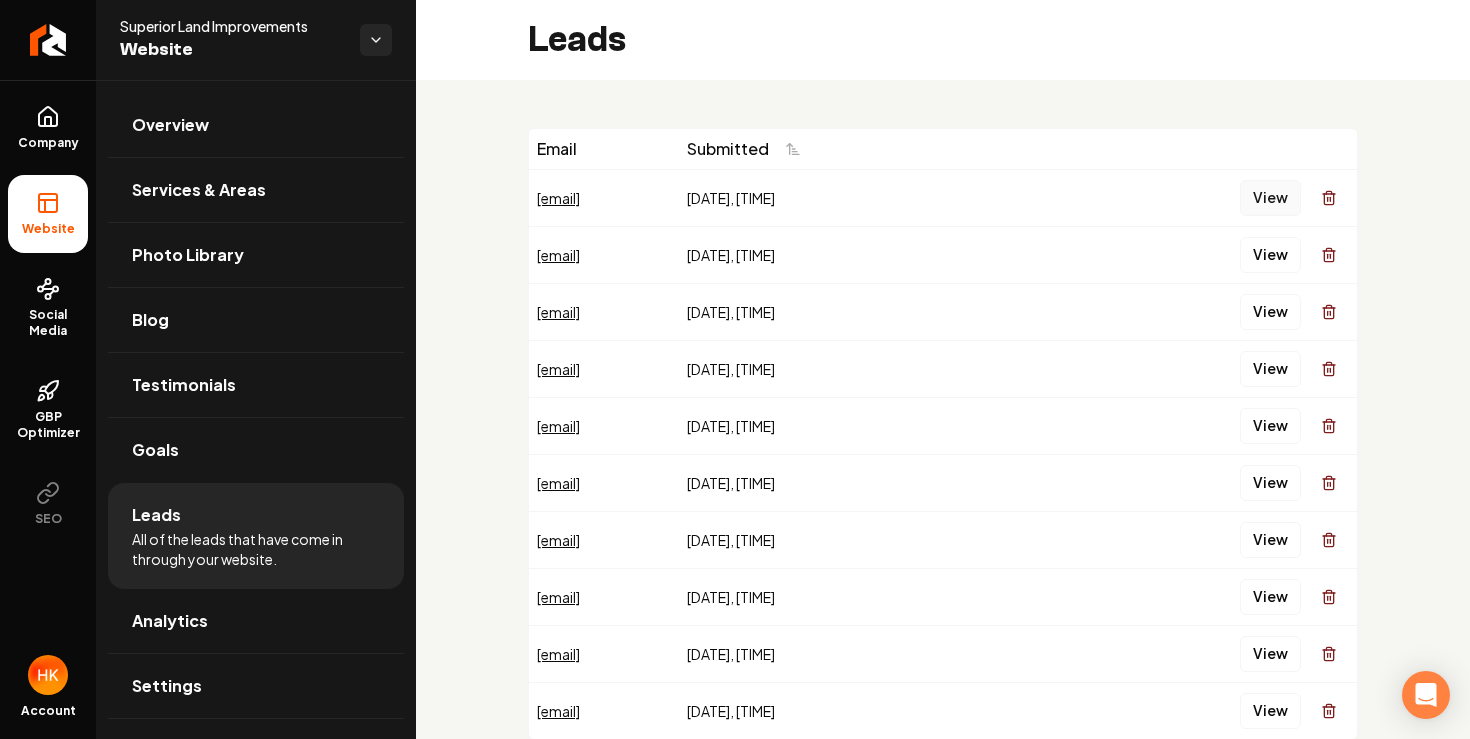 click on "View" at bounding box center (1270, 198) 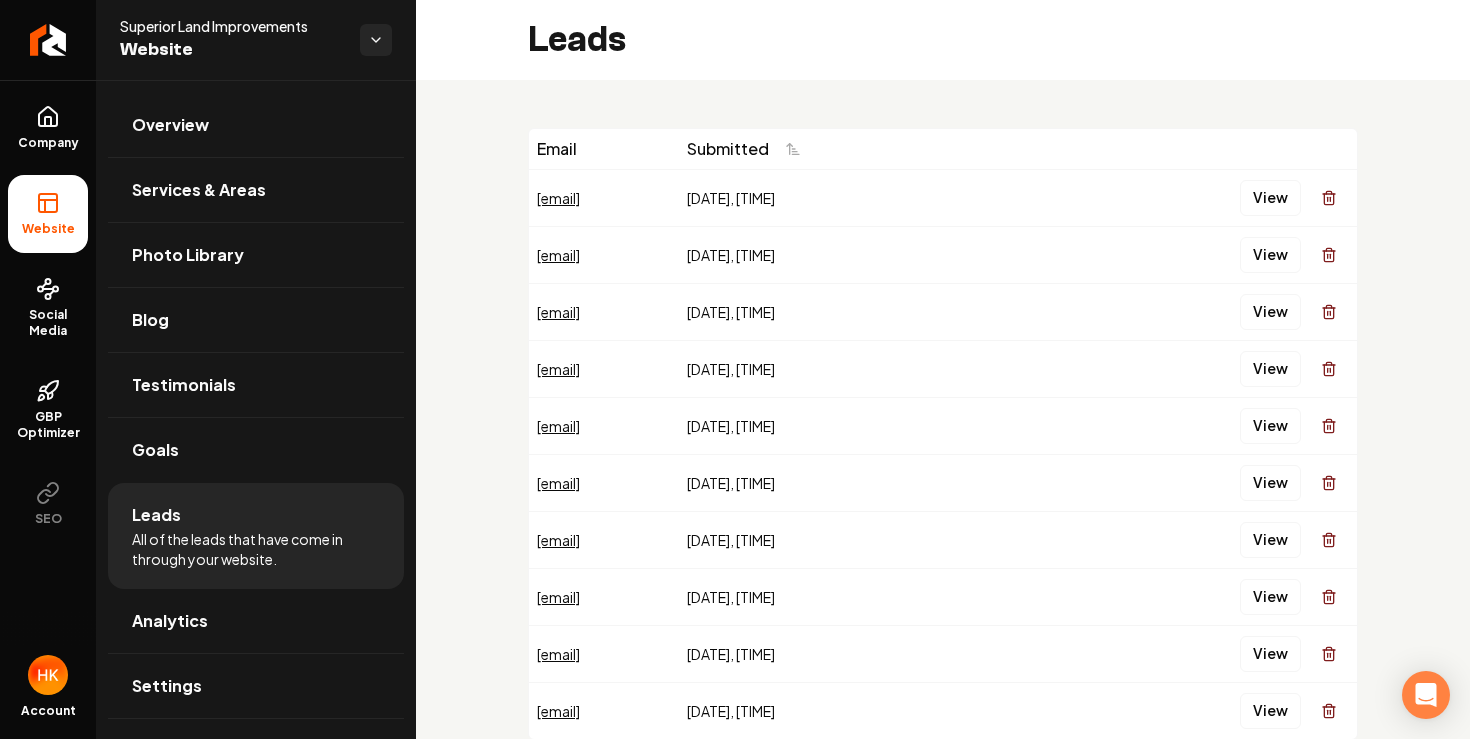 scroll, scrollTop: 19, scrollLeft: 0, axis: vertical 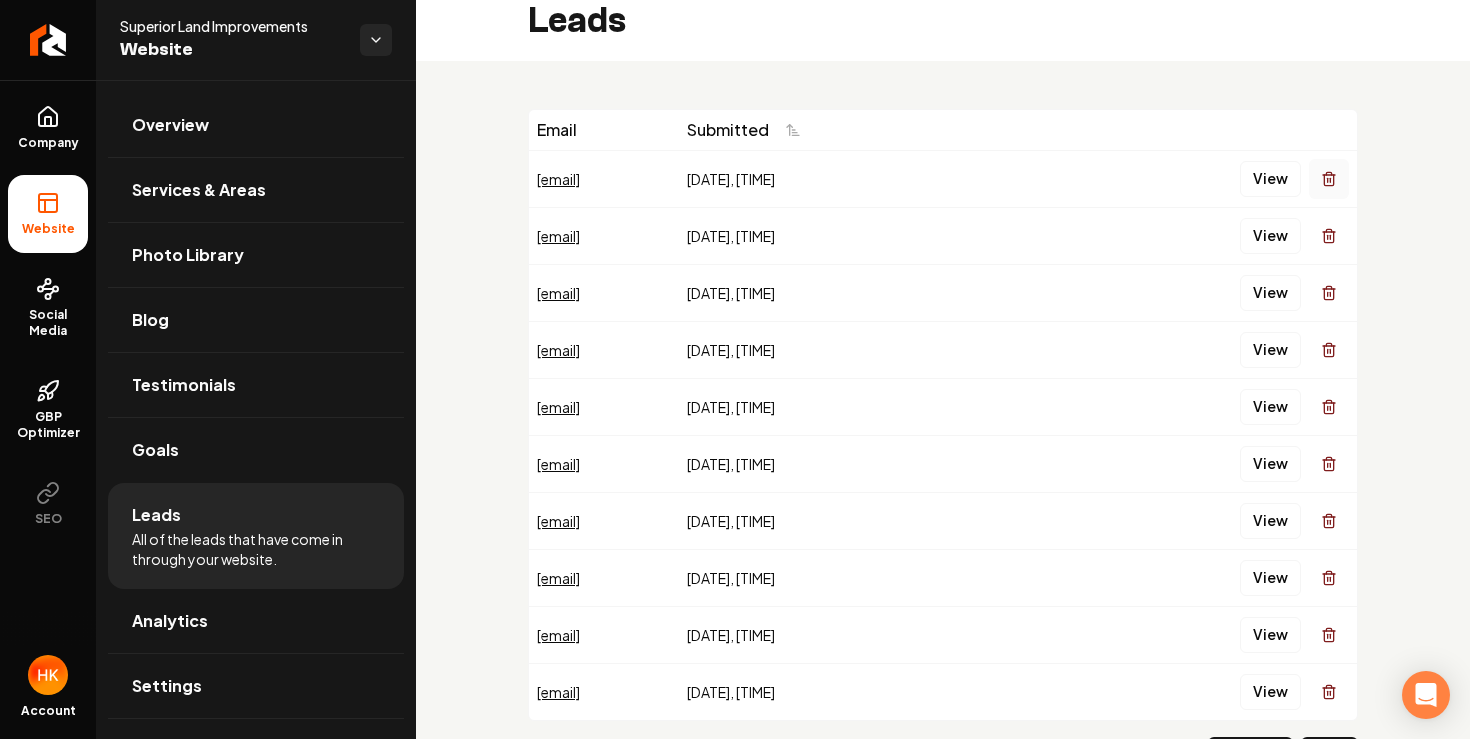 click 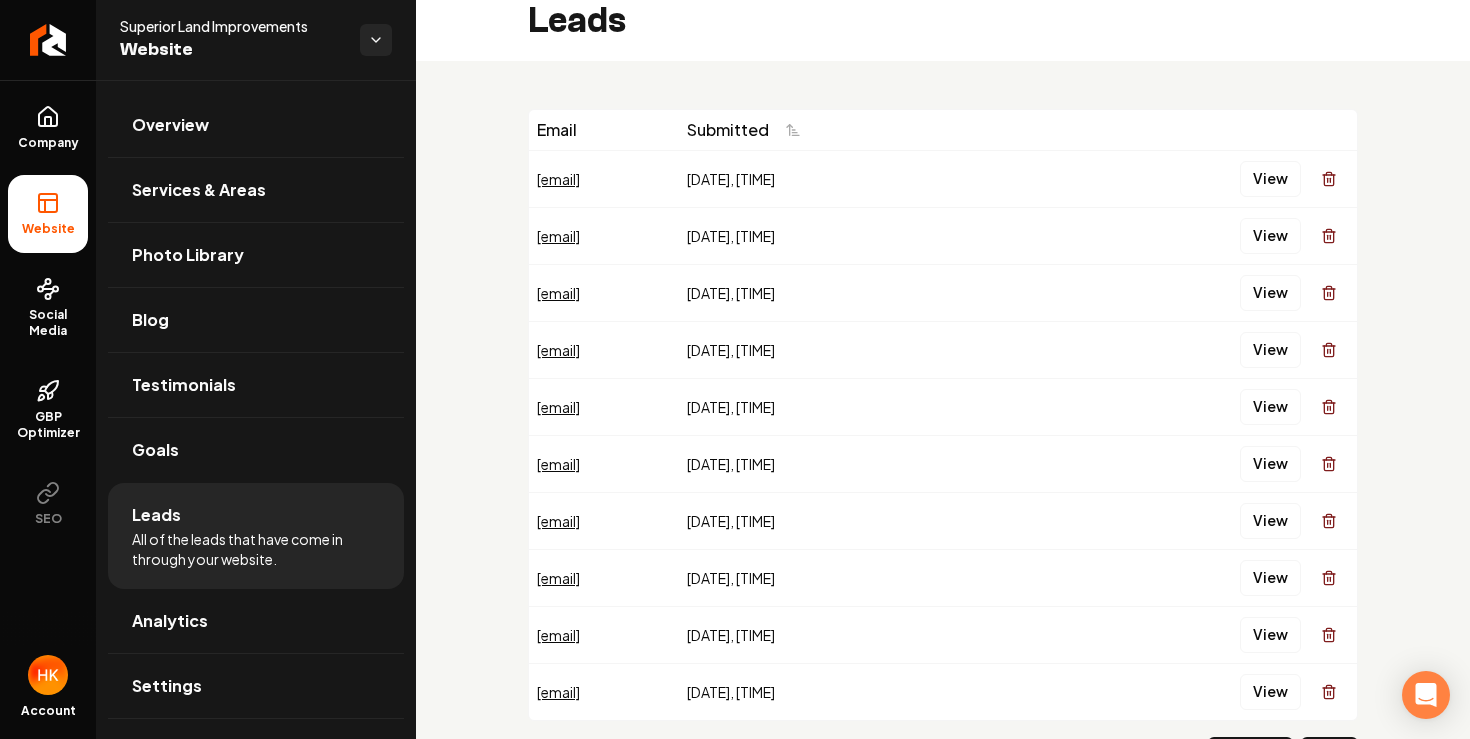 scroll, scrollTop: 0, scrollLeft: 0, axis: both 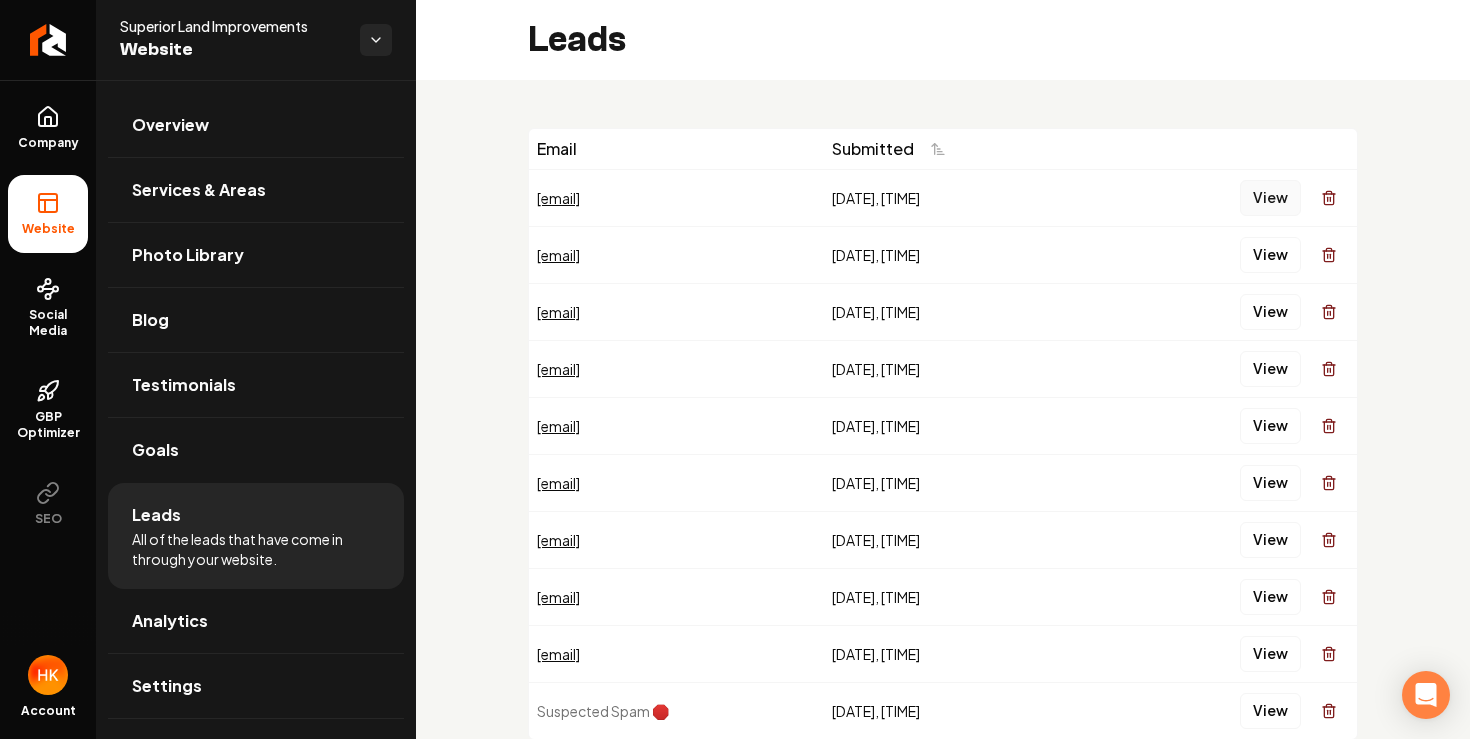 click on "View" at bounding box center [1270, 198] 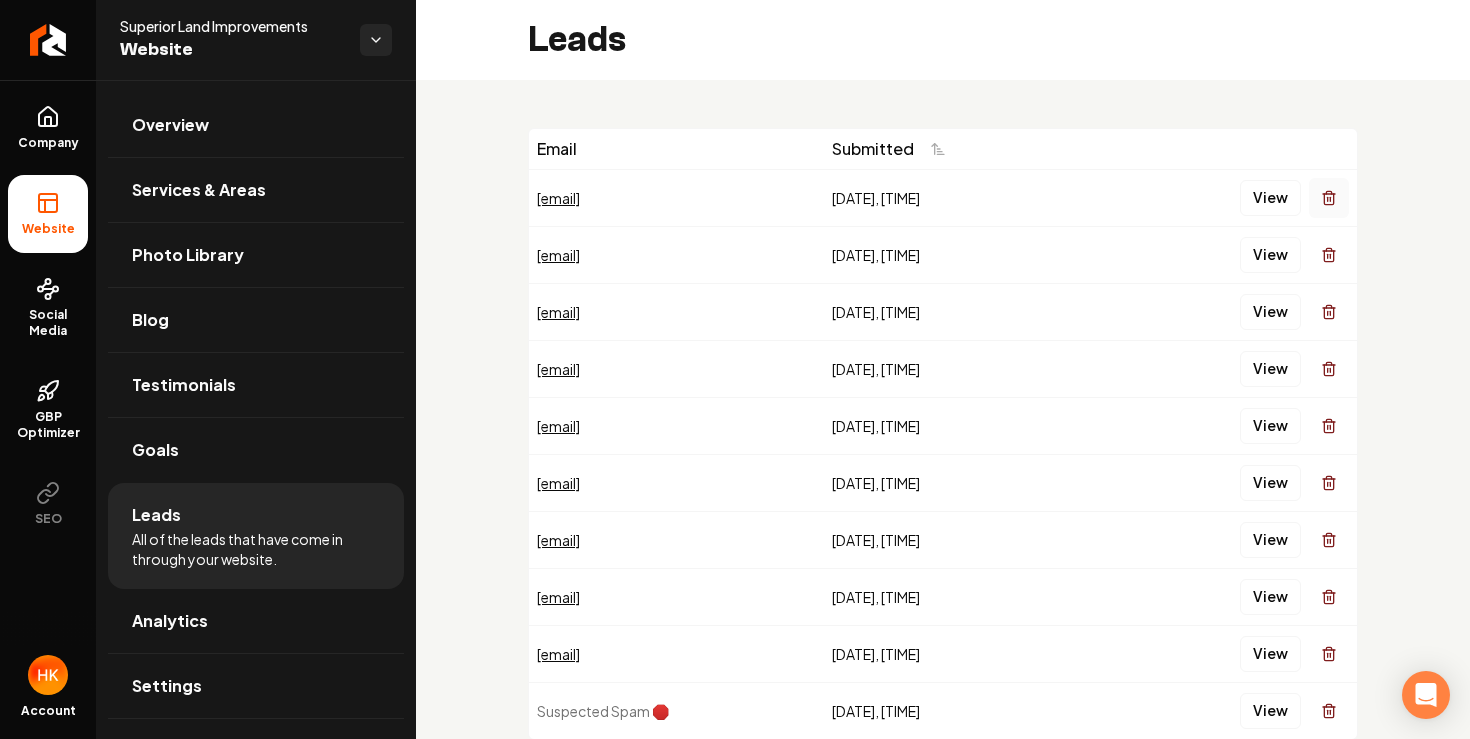click 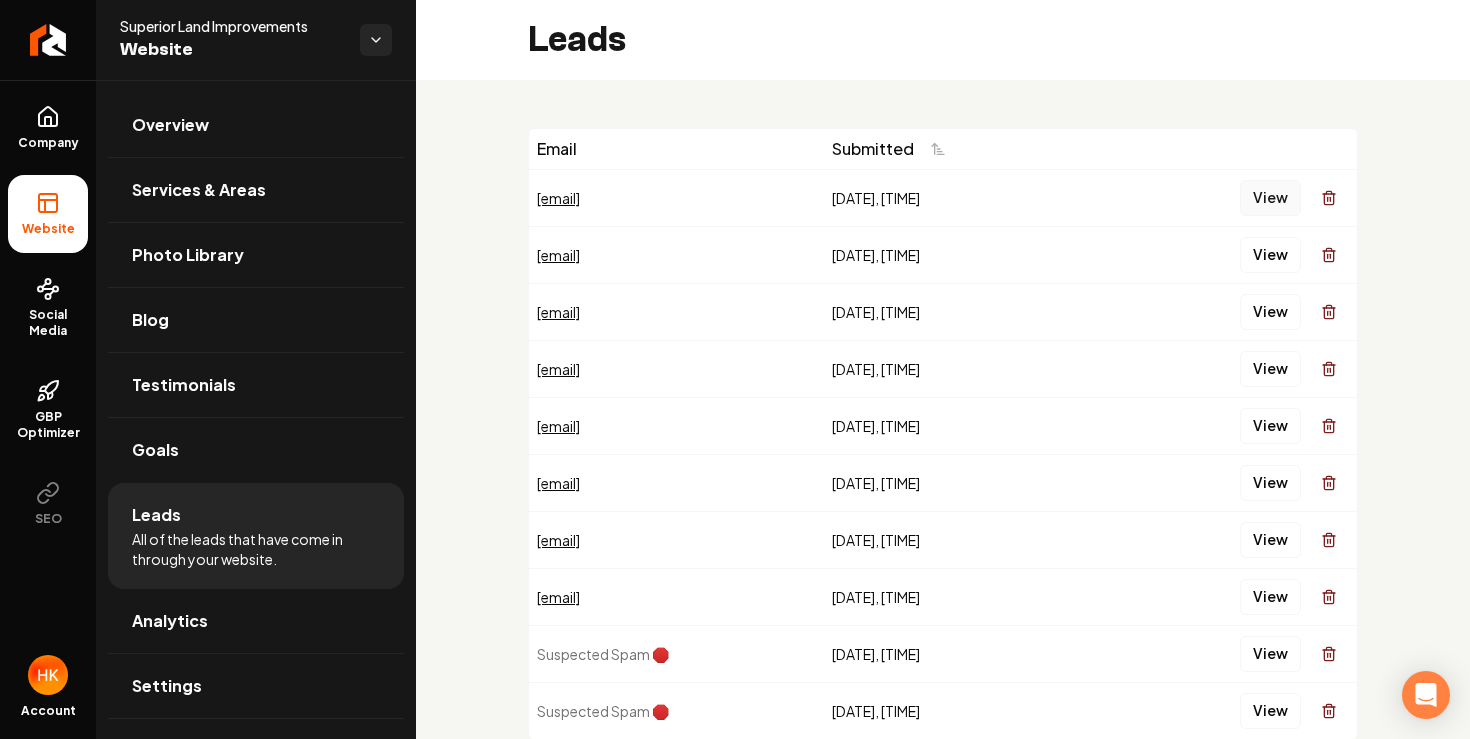 click on "View" at bounding box center [1270, 198] 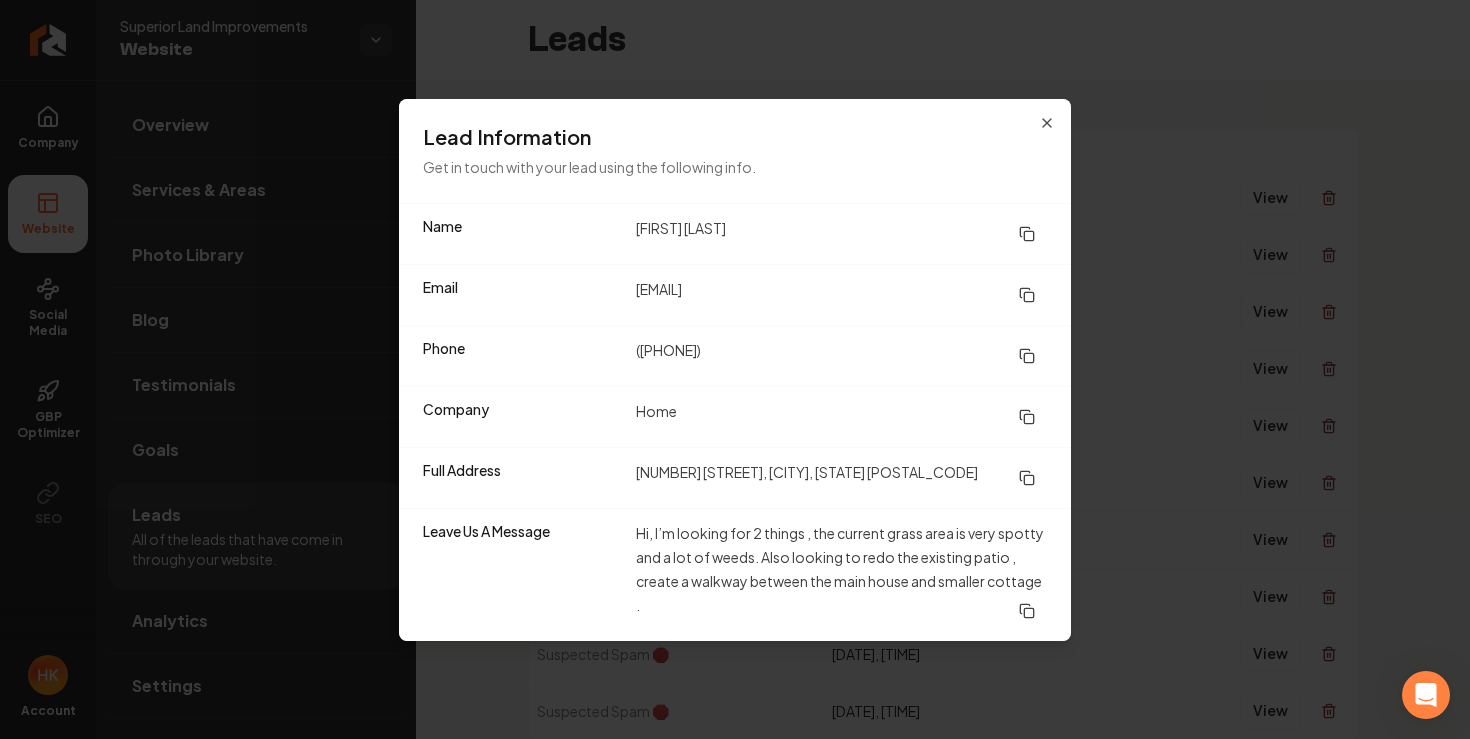 type 